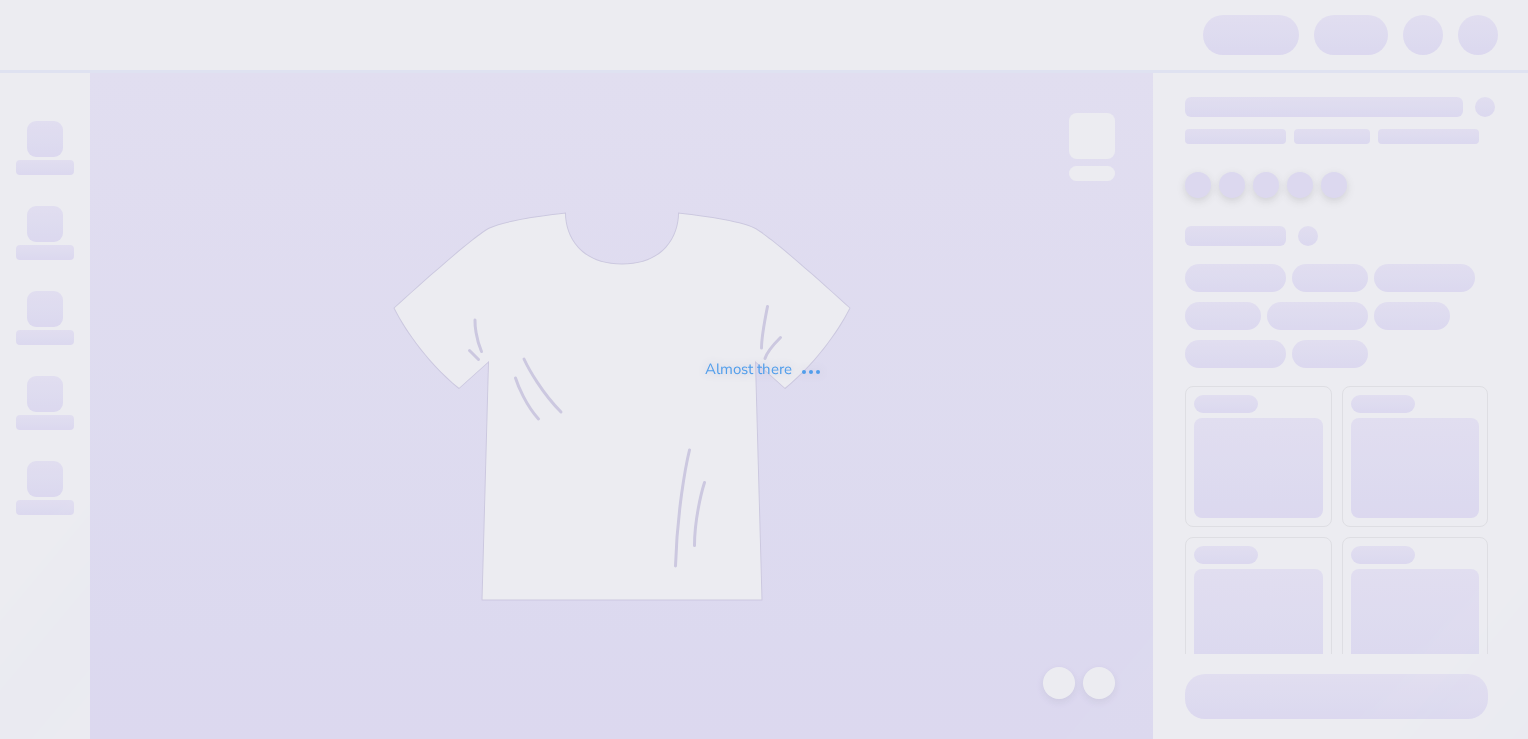 scroll, scrollTop: 0, scrollLeft: 0, axis: both 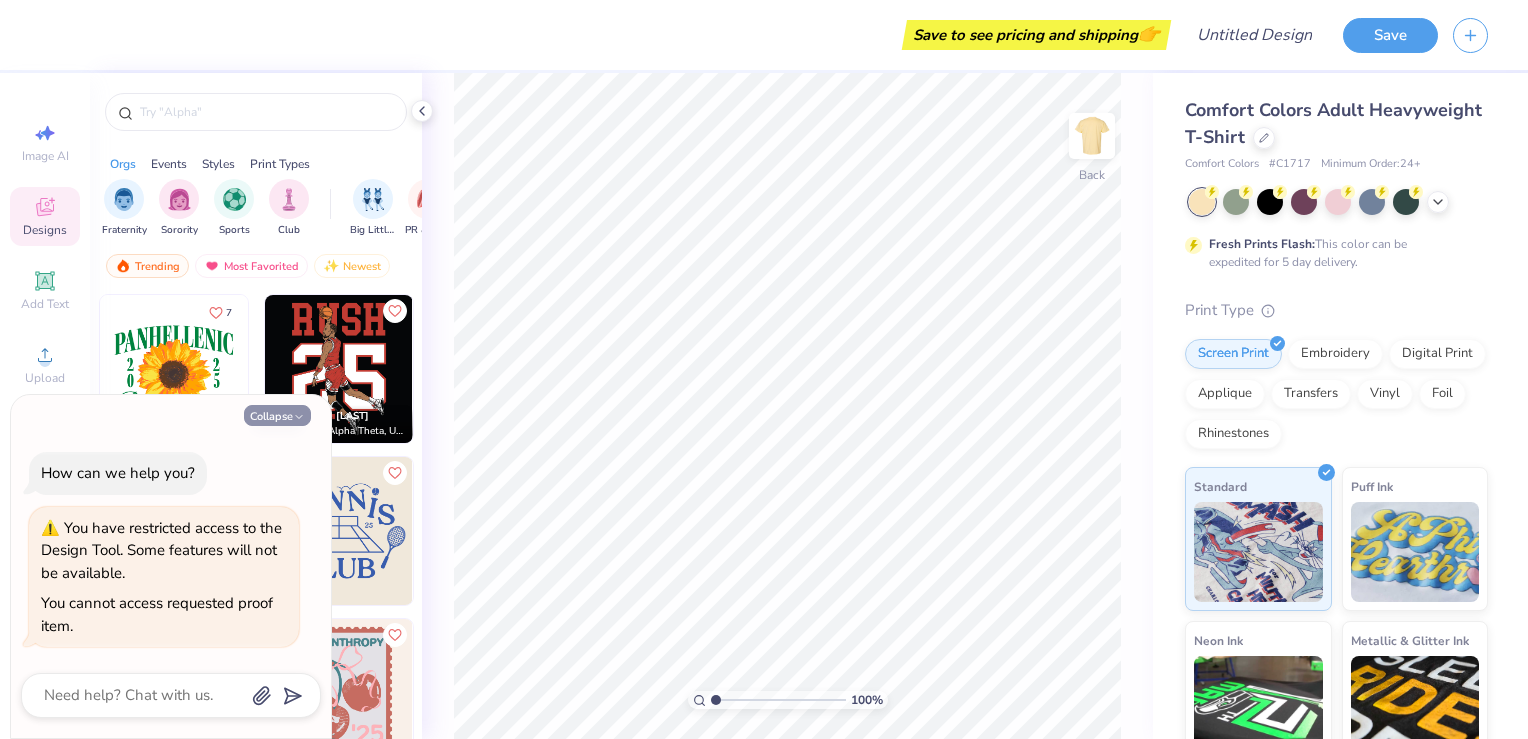 click on "Collapse" at bounding box center [277, 415] 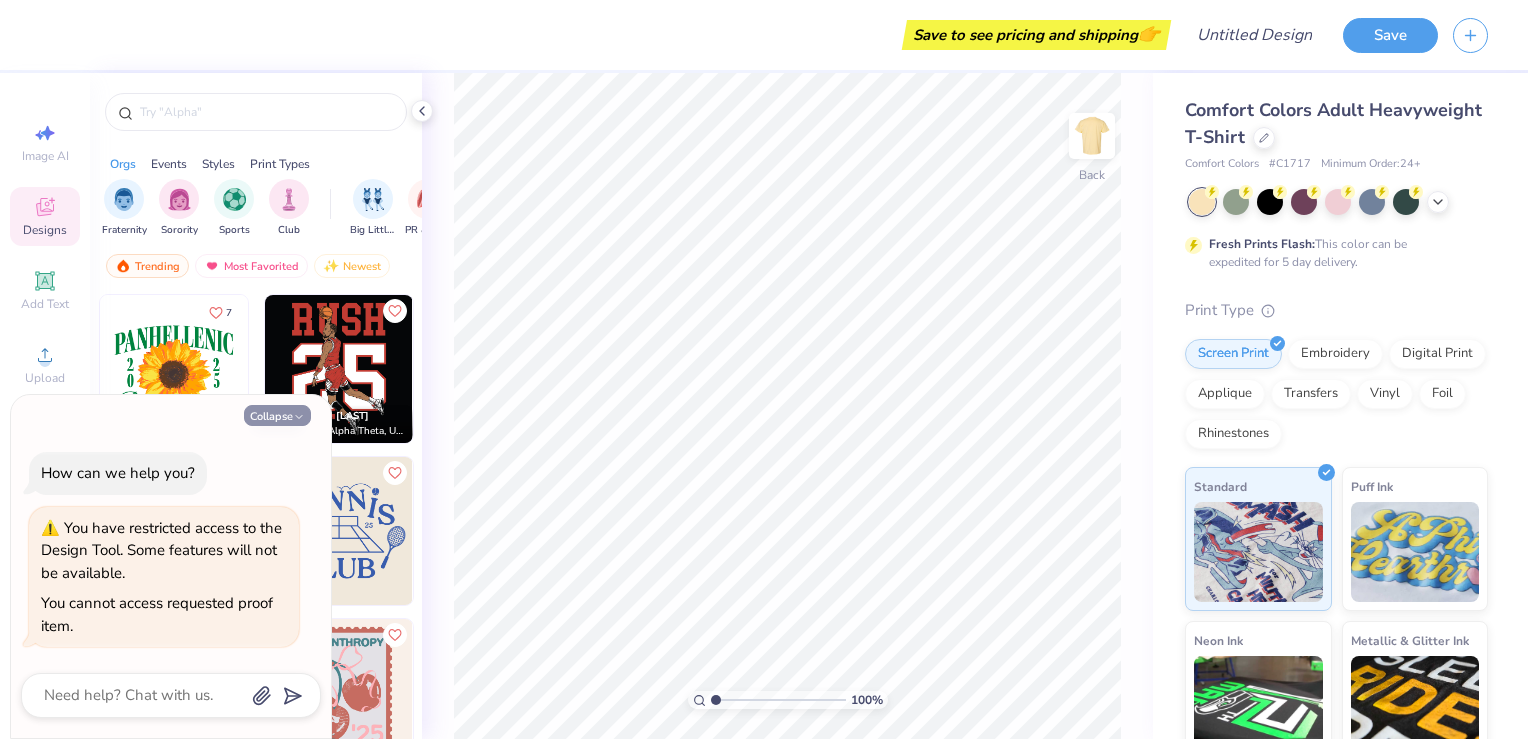 type on "x" 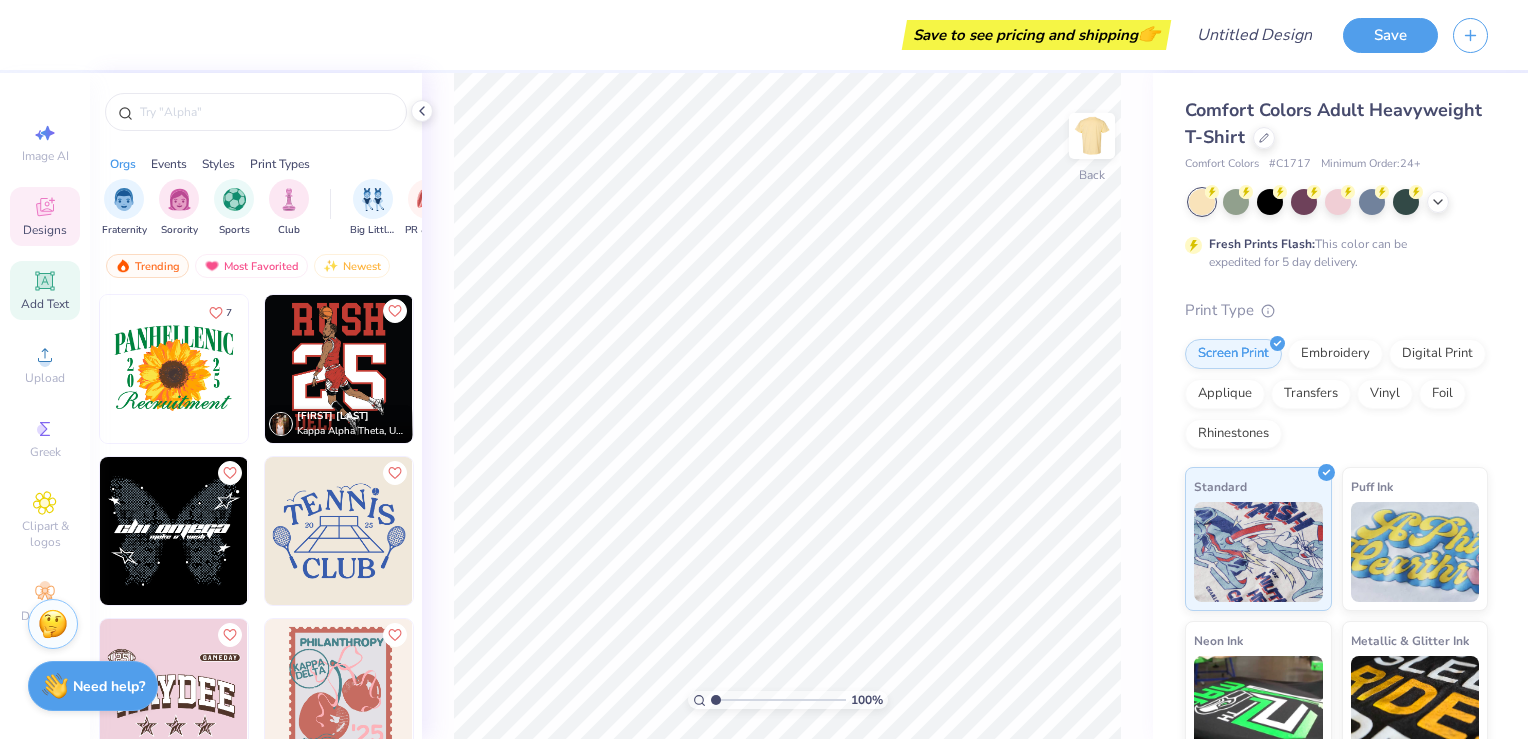 click on "Add Text" at bounding box center [45, 304] 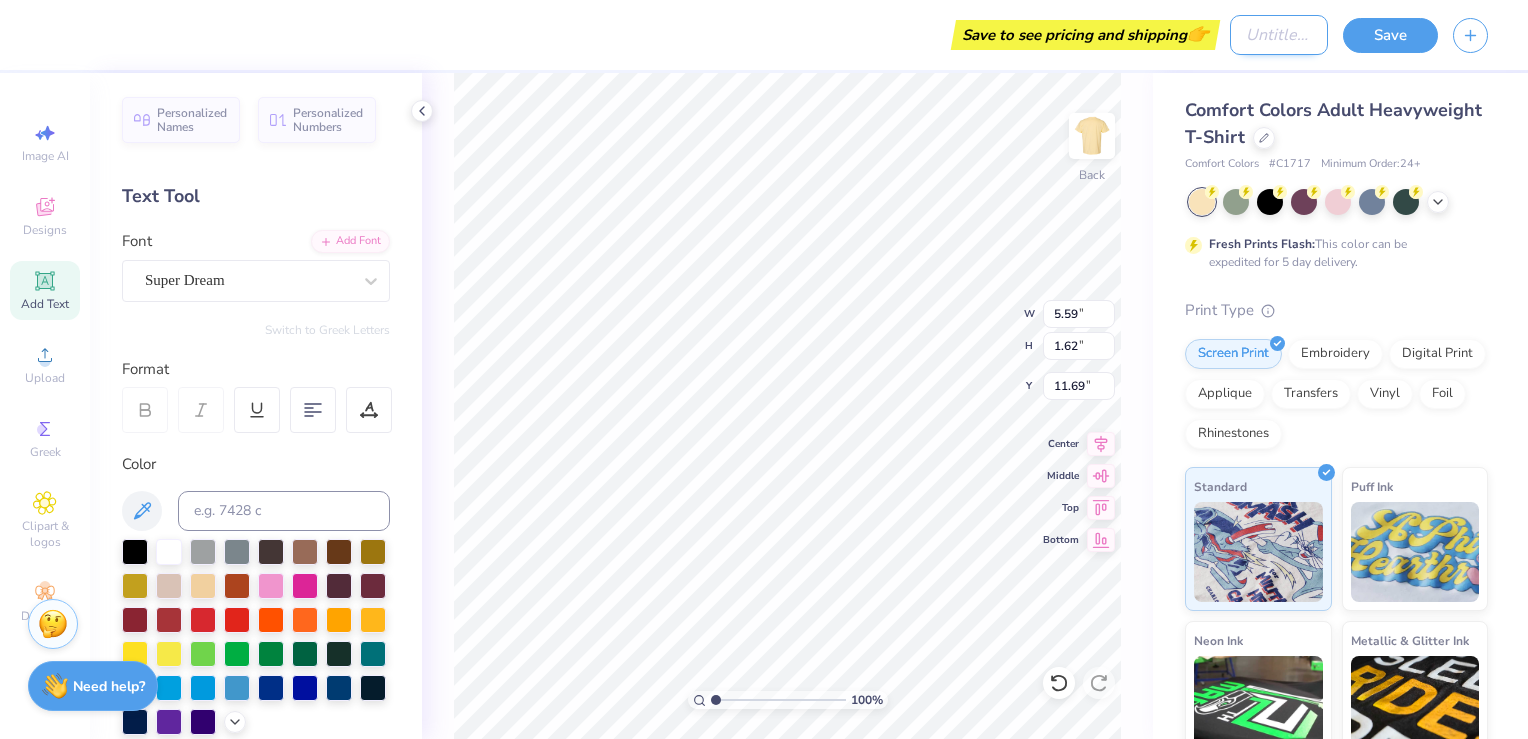 click on "Design Title" at bounding box center [1279, 35] 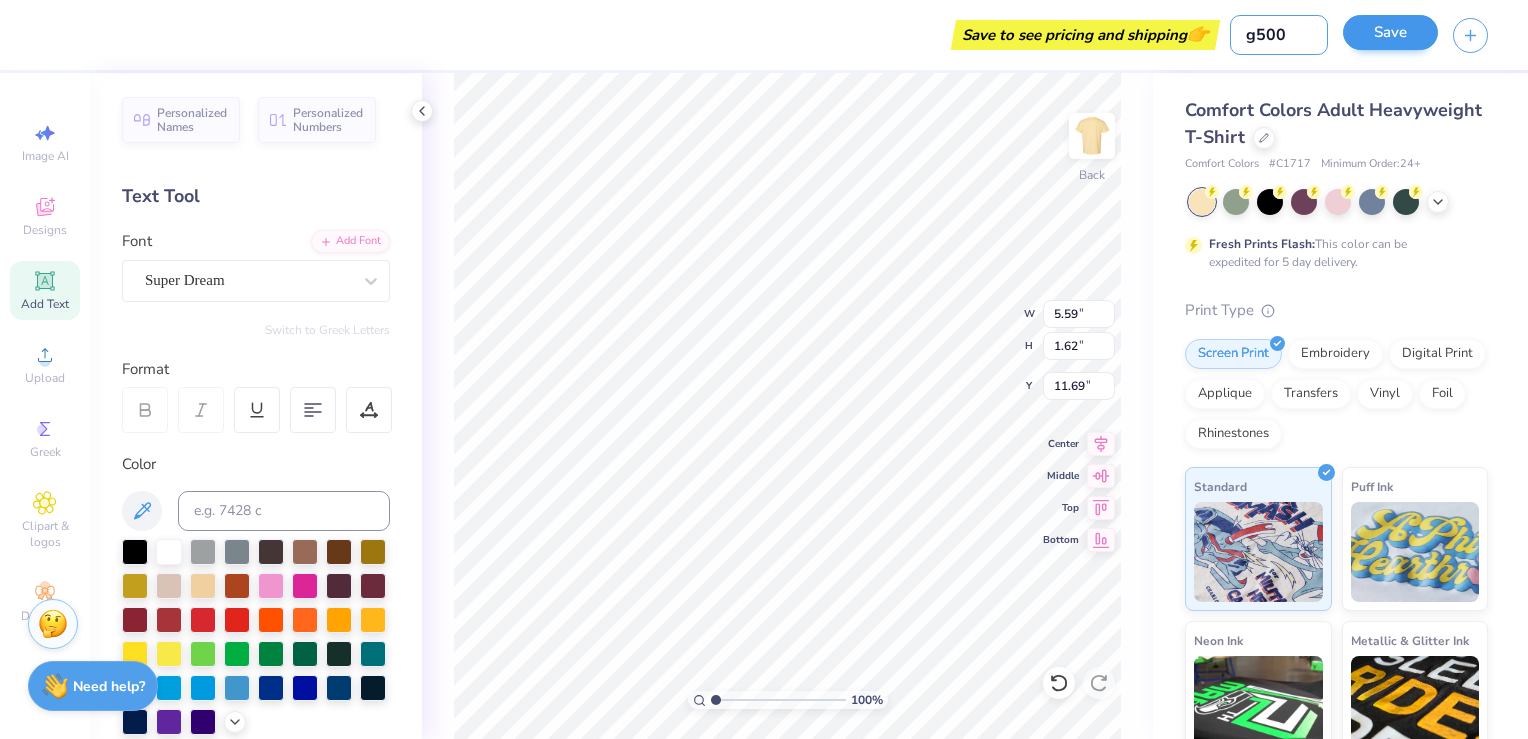 type on "g500" 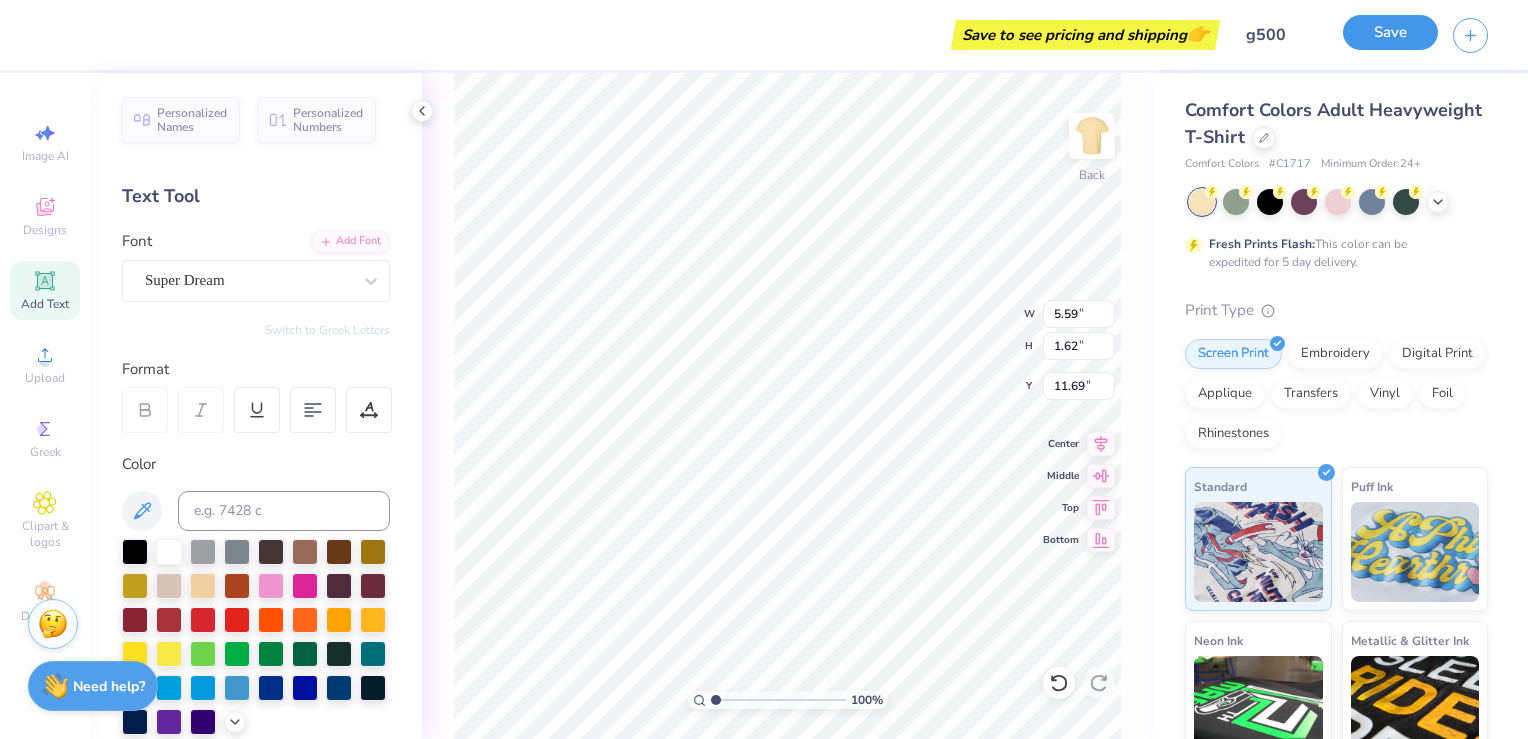 click on "Save" at bounding box center (1390, 32) 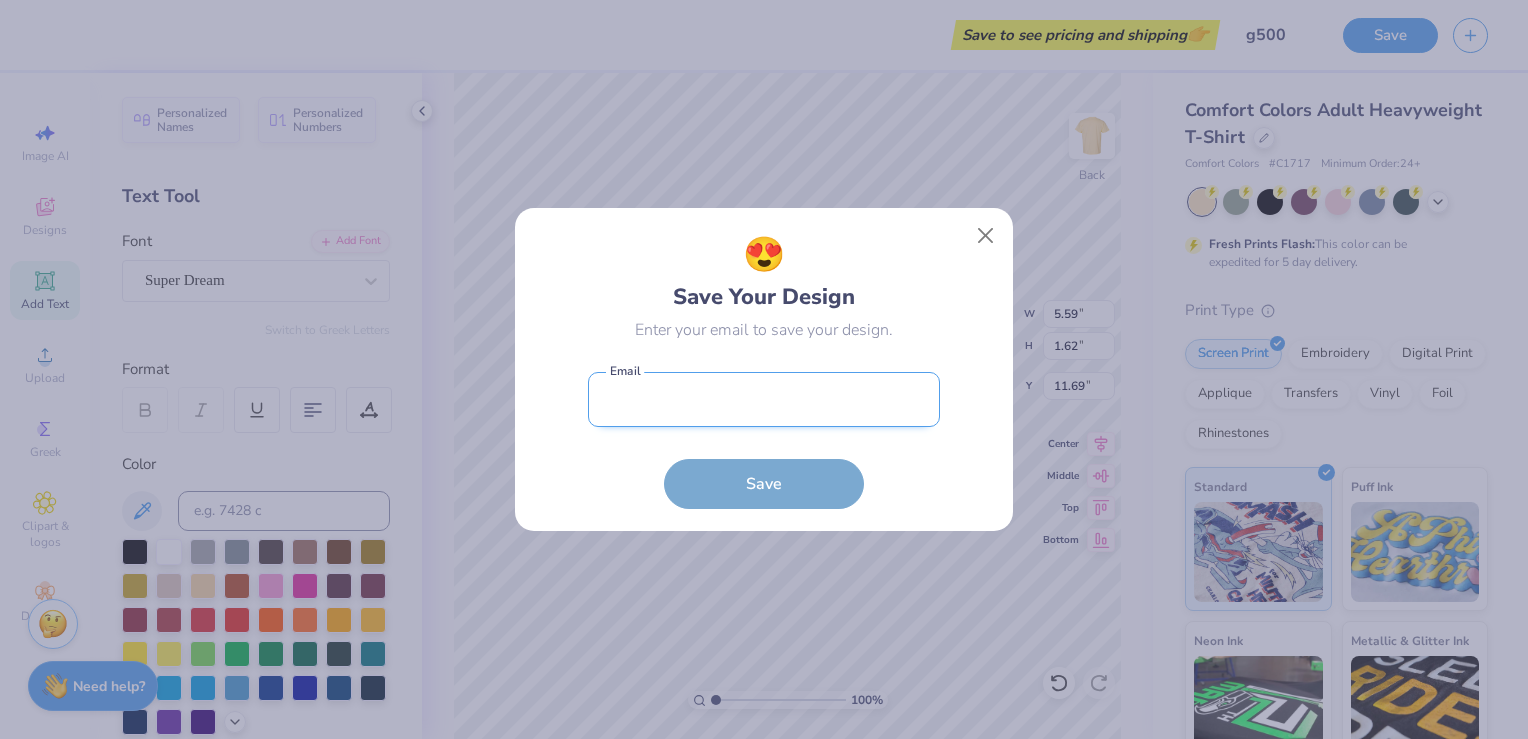 click at bounding box center (764, 399) 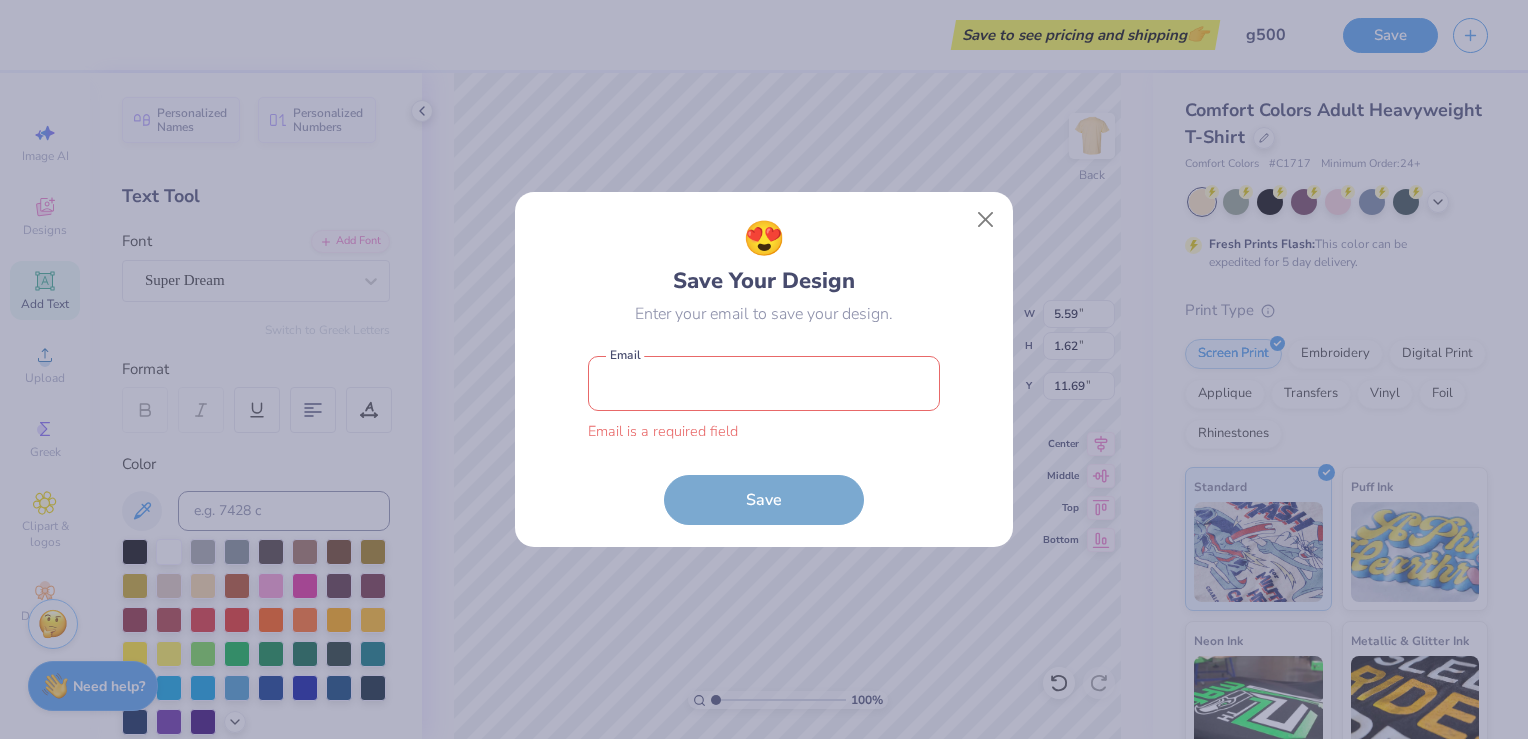 click at bounding box center (764, 383) 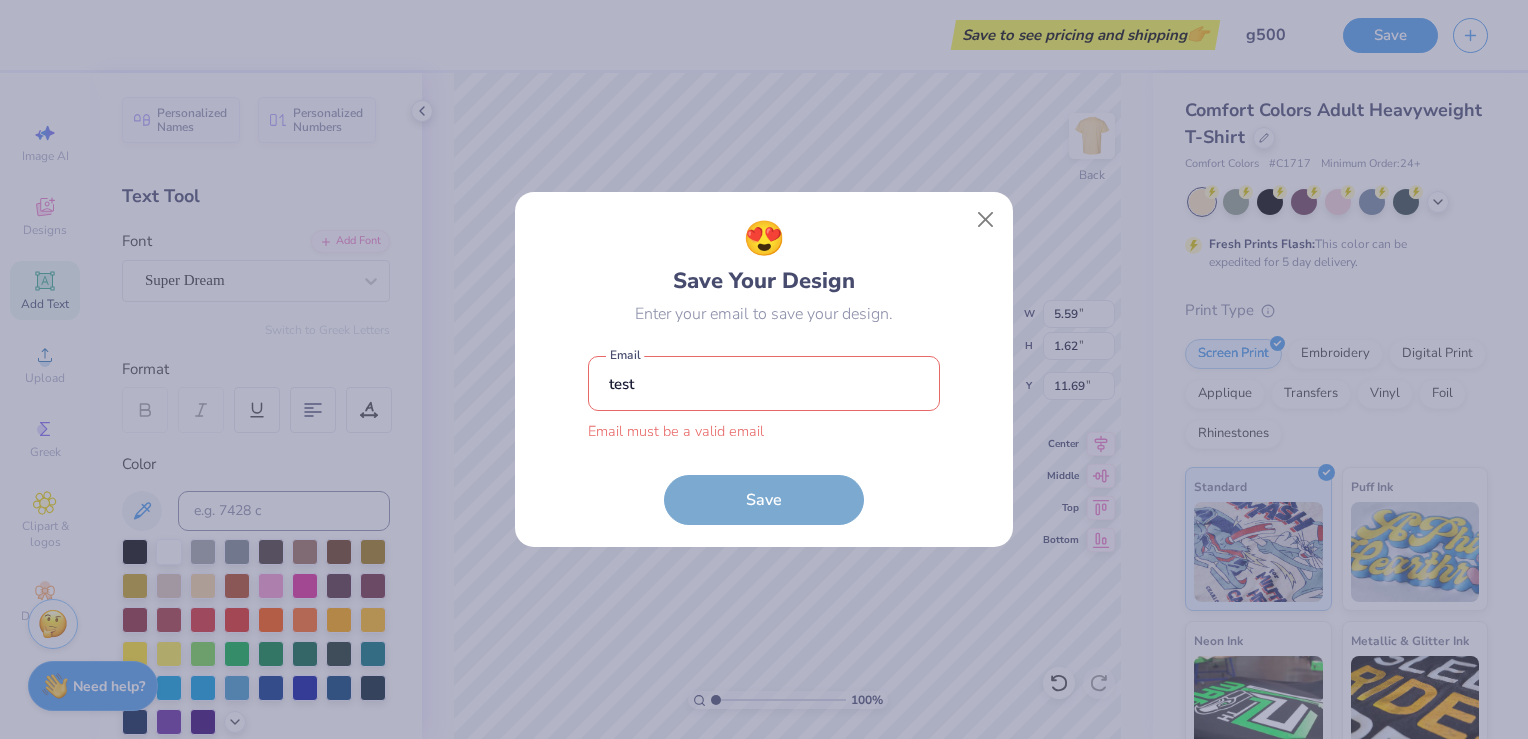 type on "testclient001@yopmail.com" 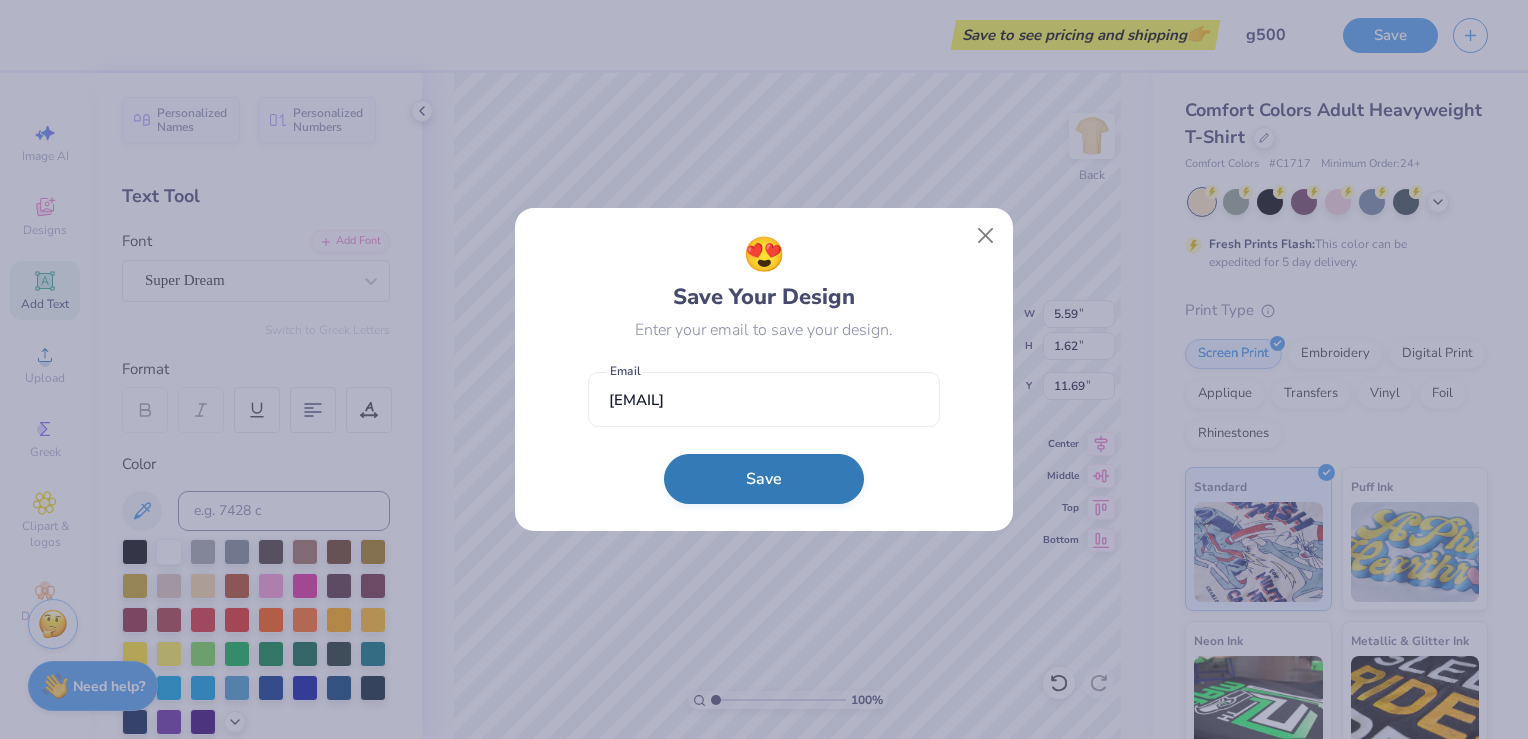 click on "Save" at bounding box center [764, 479] 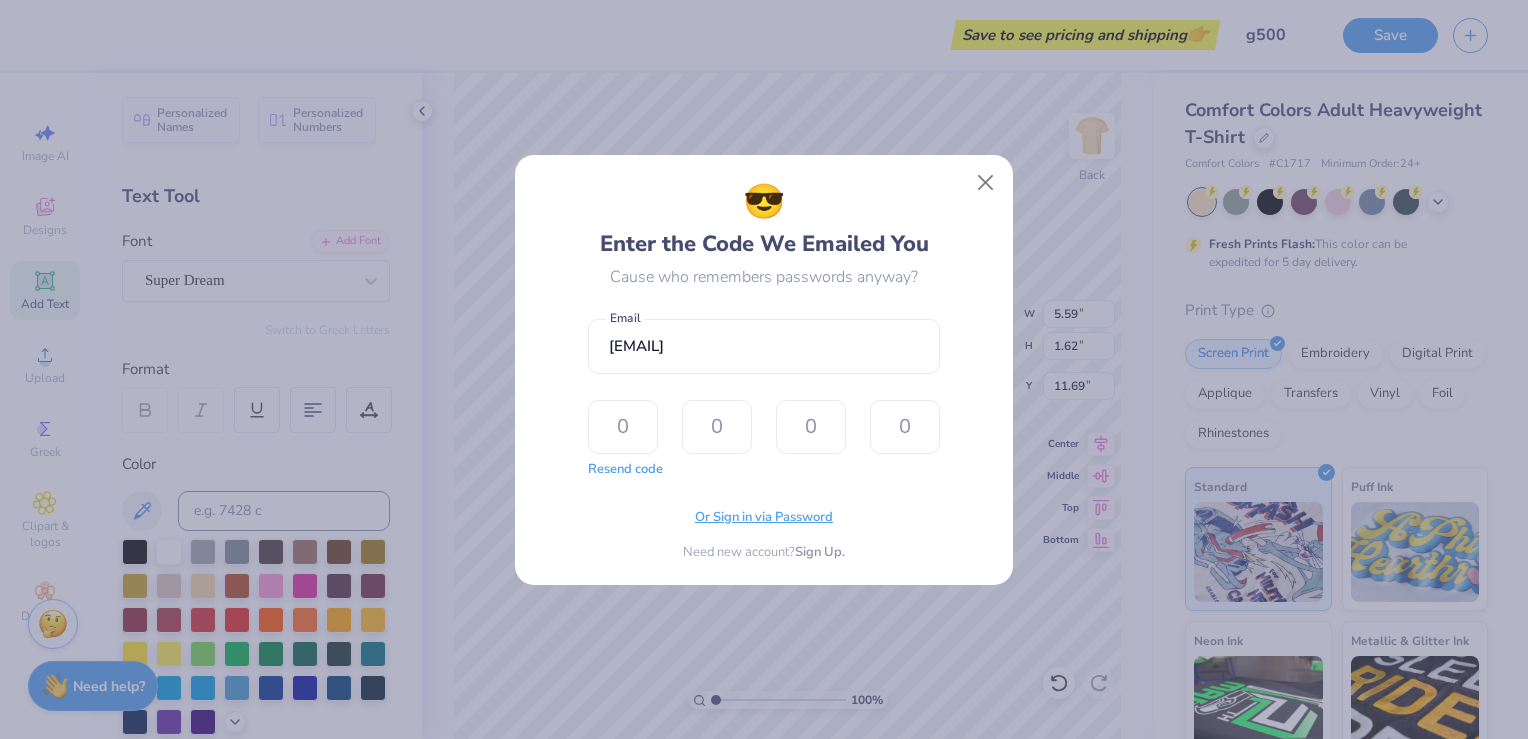 click on "Or Sign in via Password" at bounding box center (764, 518) 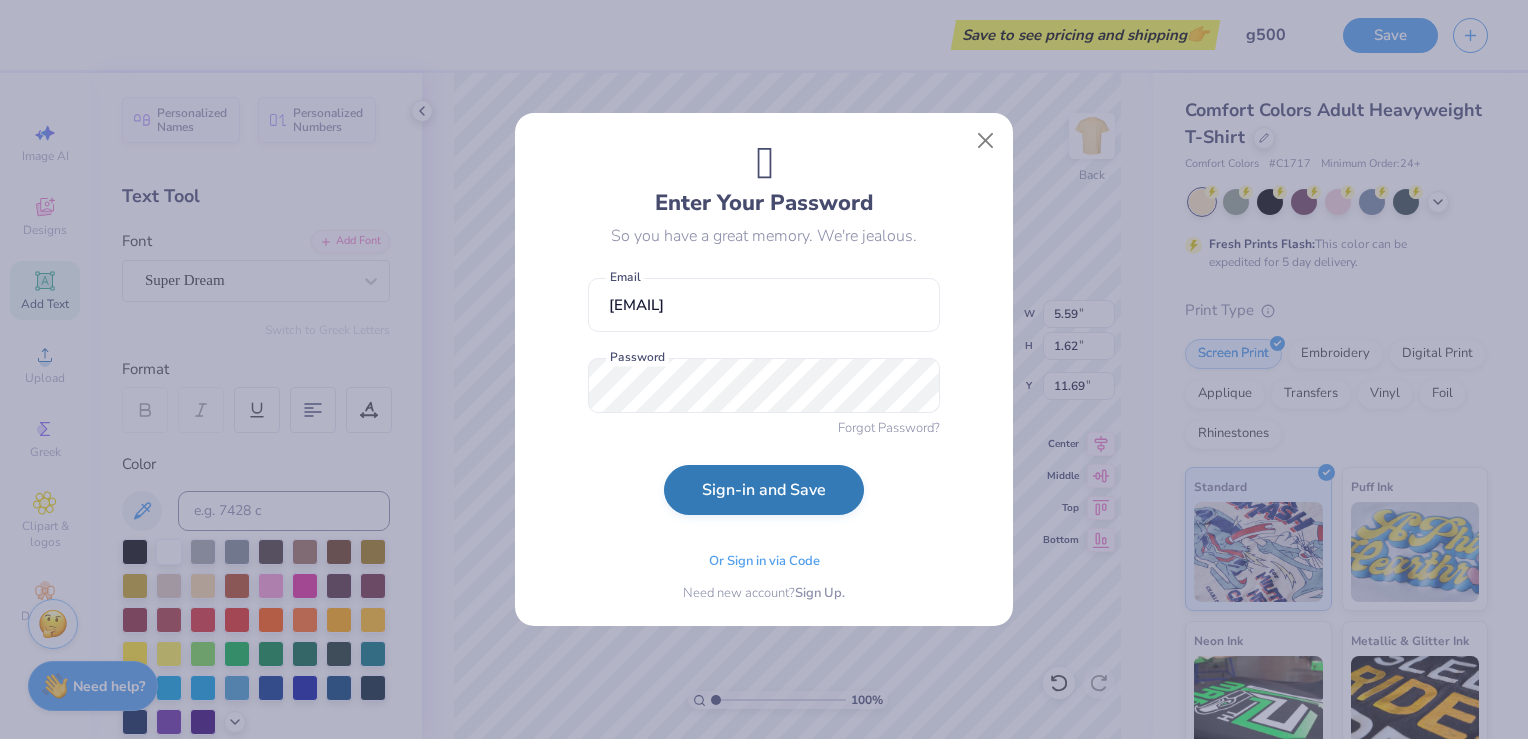 click on "Sign-in and Save" at bounding box center [764, 490] 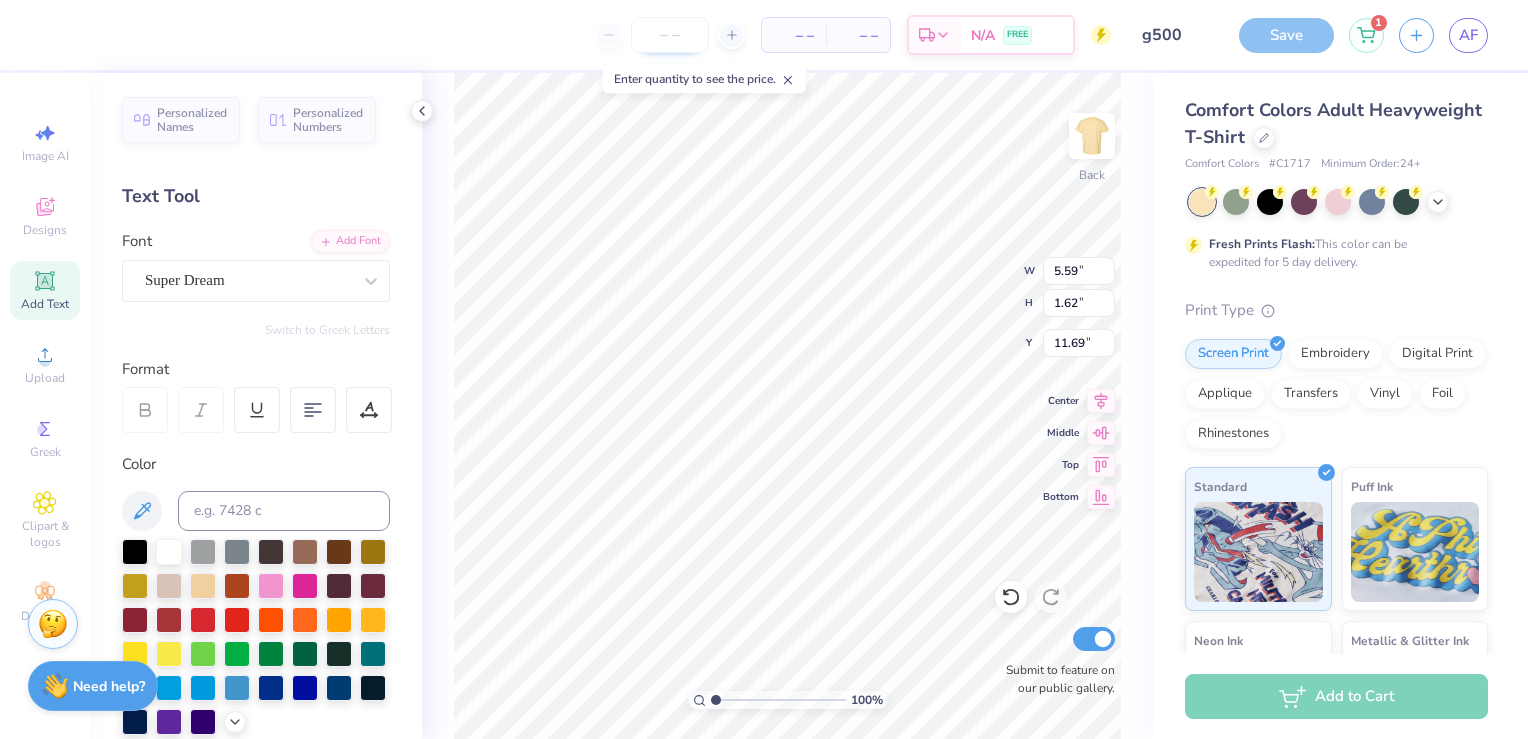 click at bounding box center (670, 35) 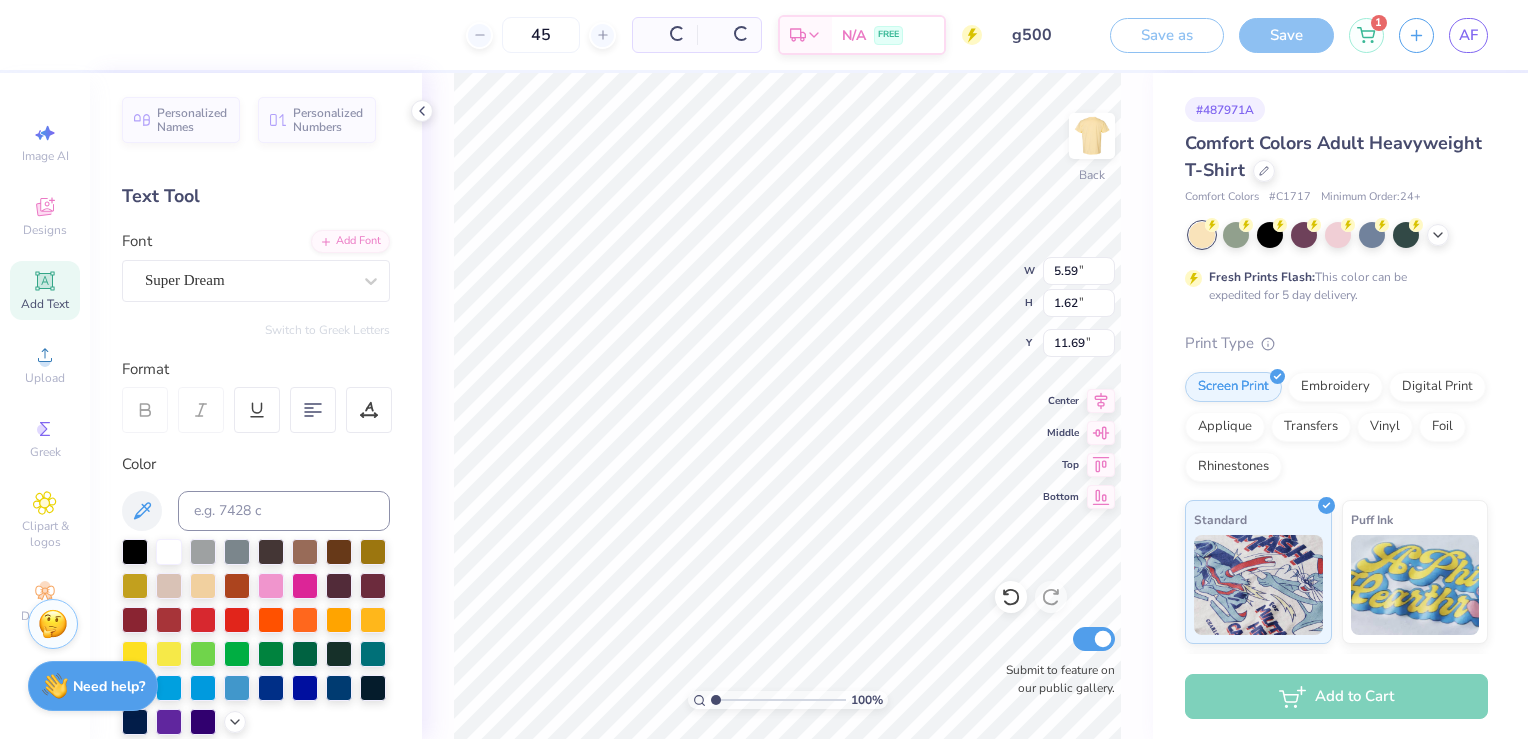 type on "45" 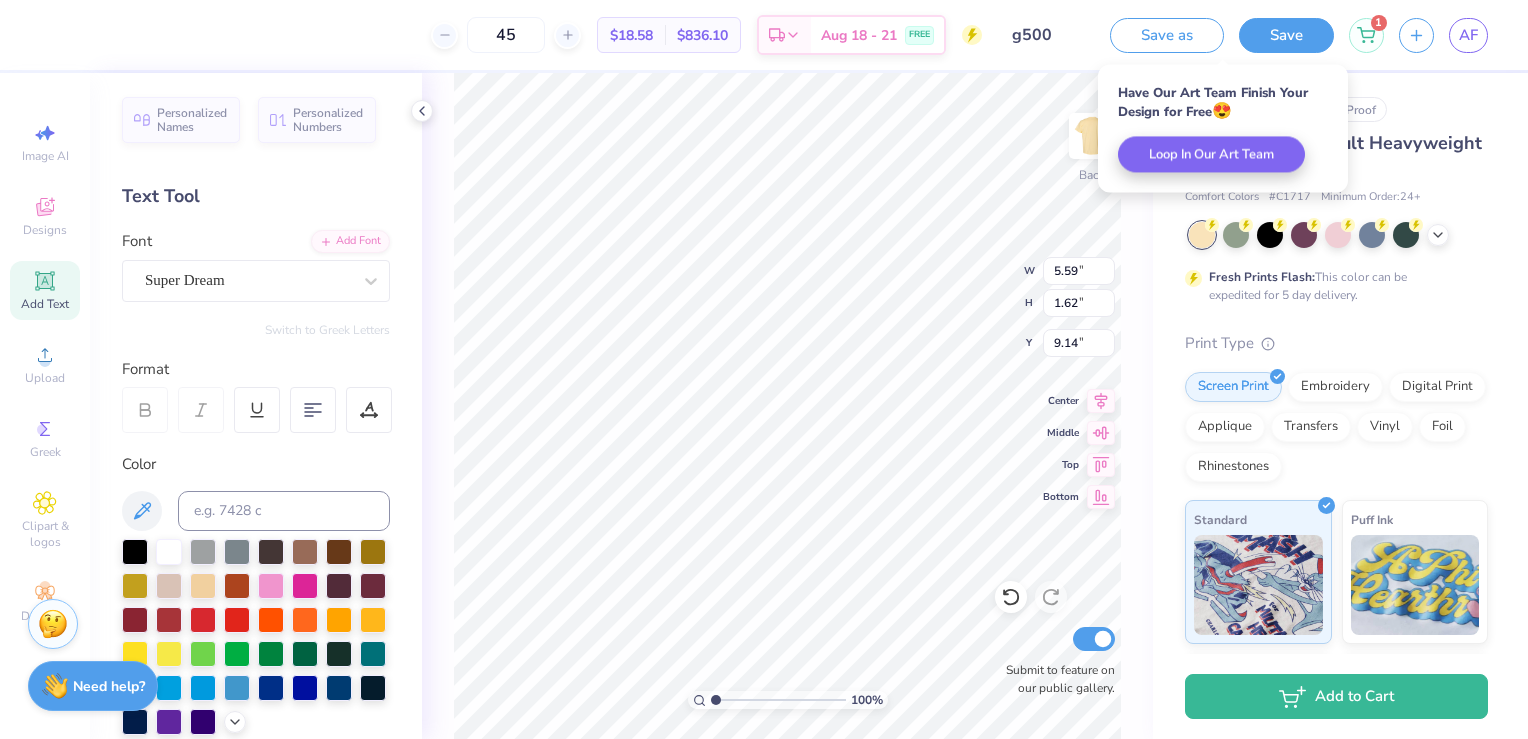 type on "7.57" 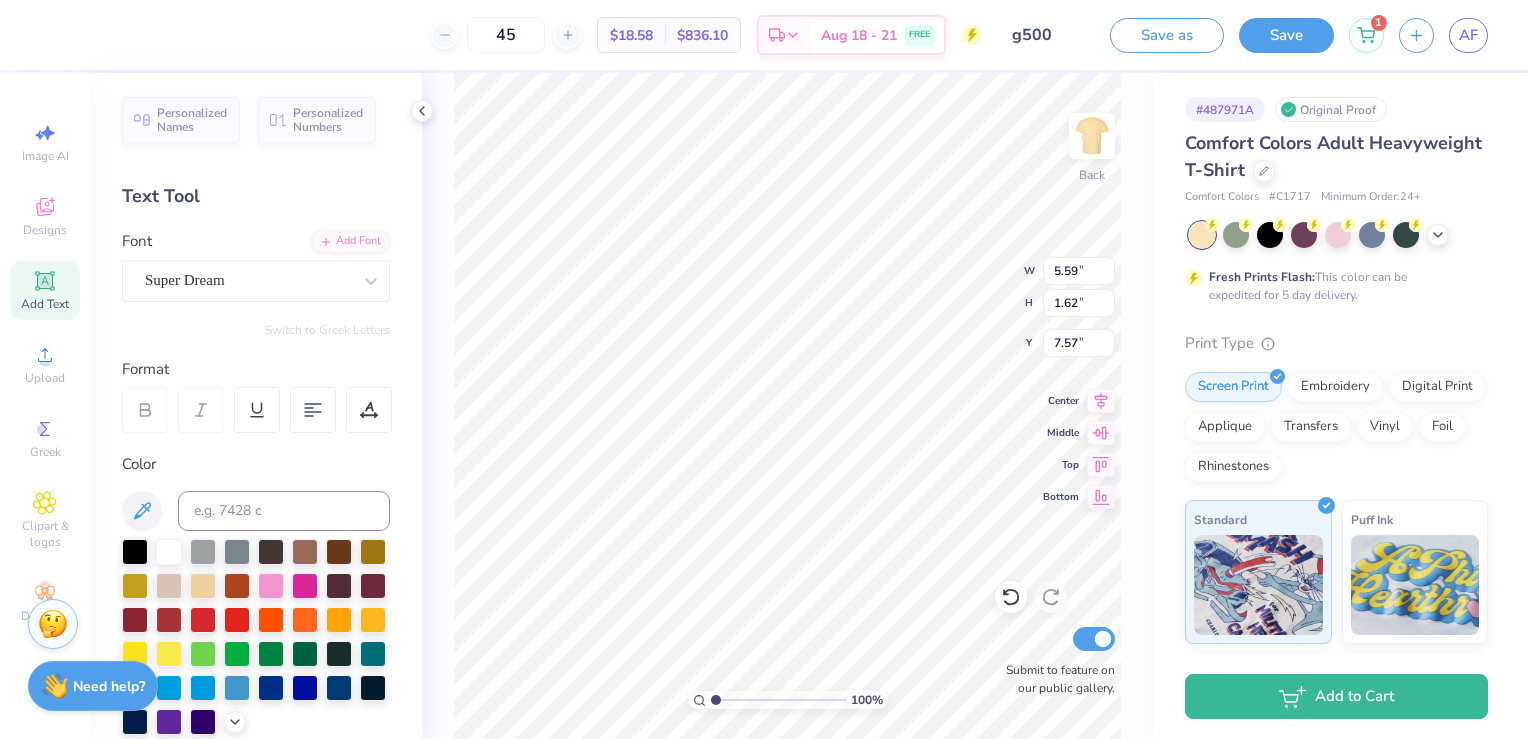 click on "Save" at bounding box center (1286, 35) 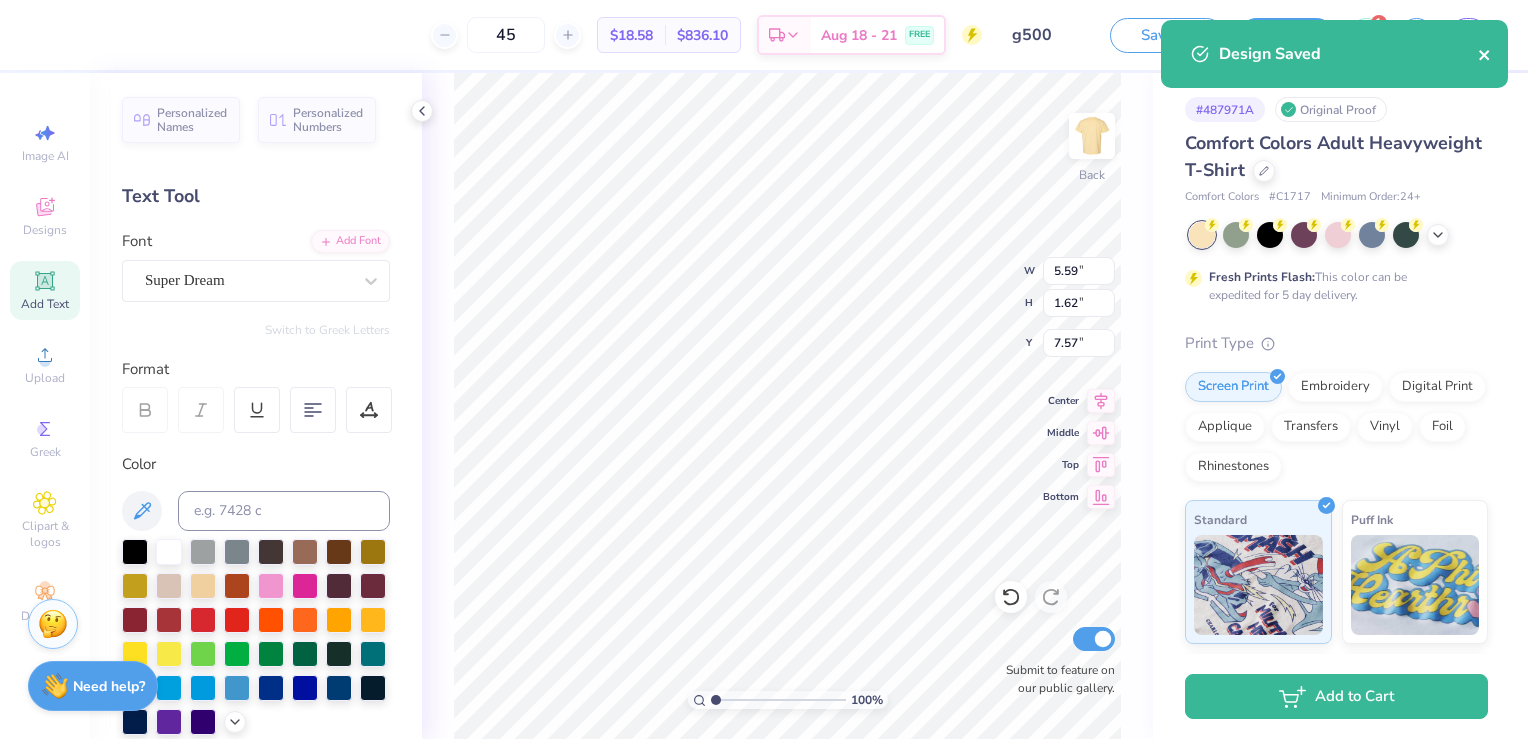 click 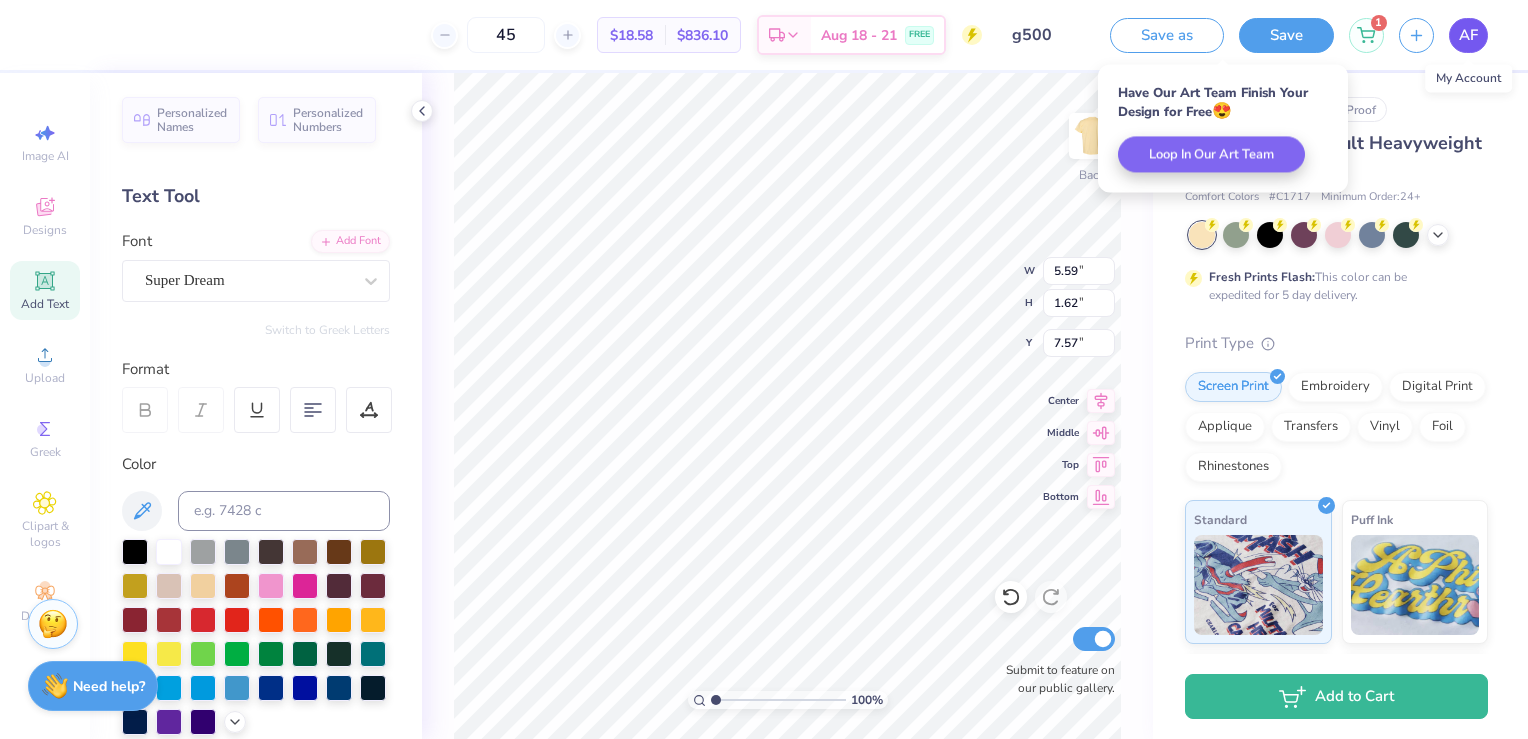click on "AF" at bounding box center (1468, 35) 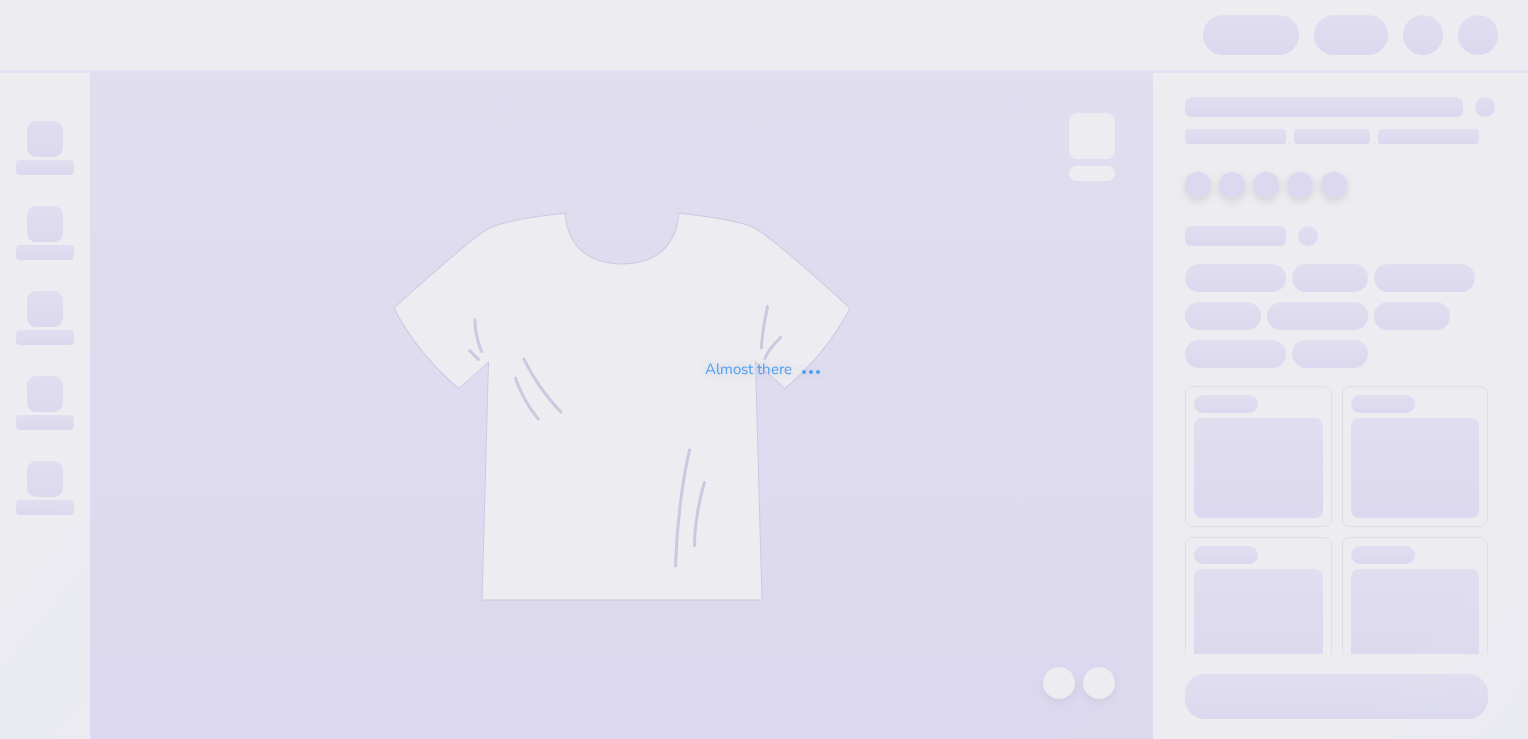 scroll, scrollTop: 0, scrollLeft: 0, axis: both 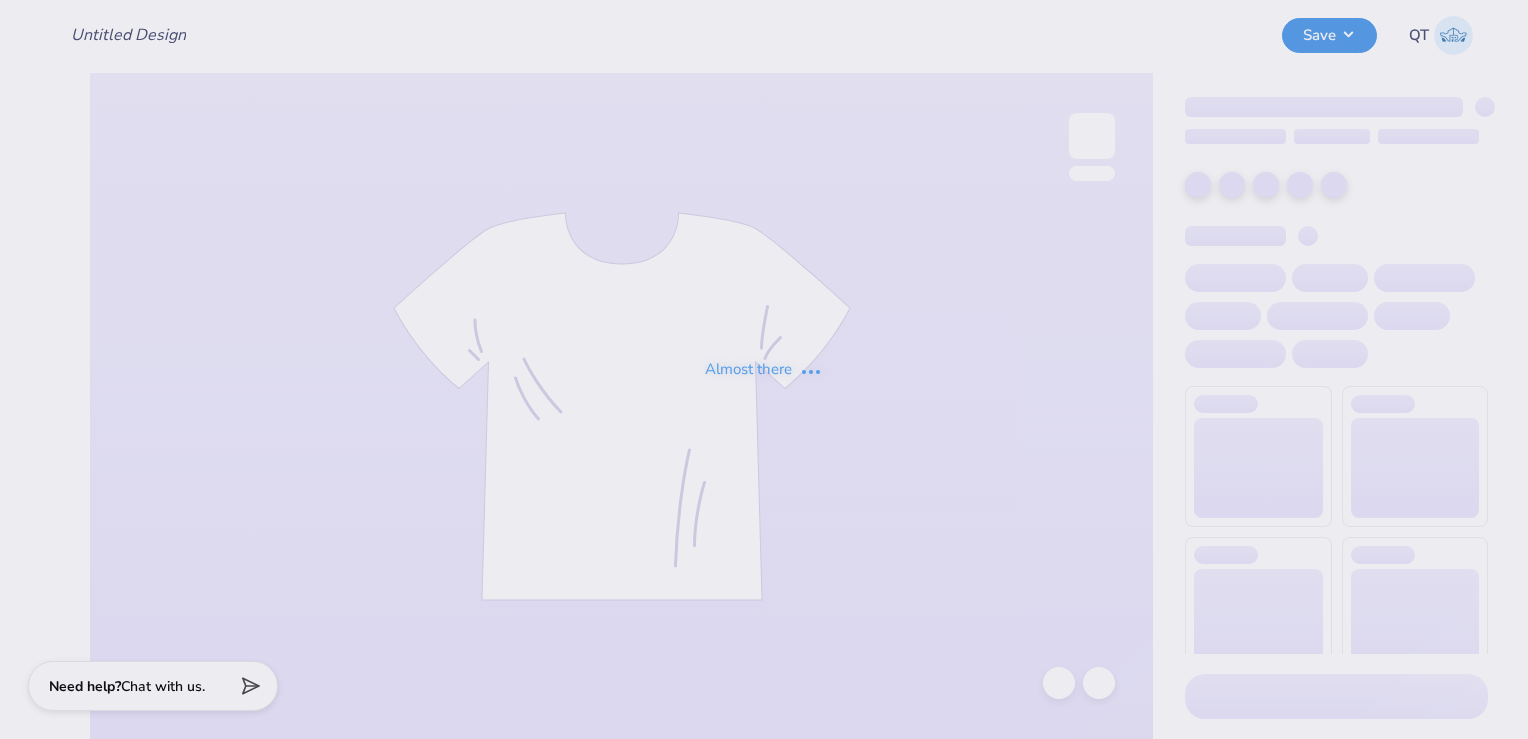 type on "s800" 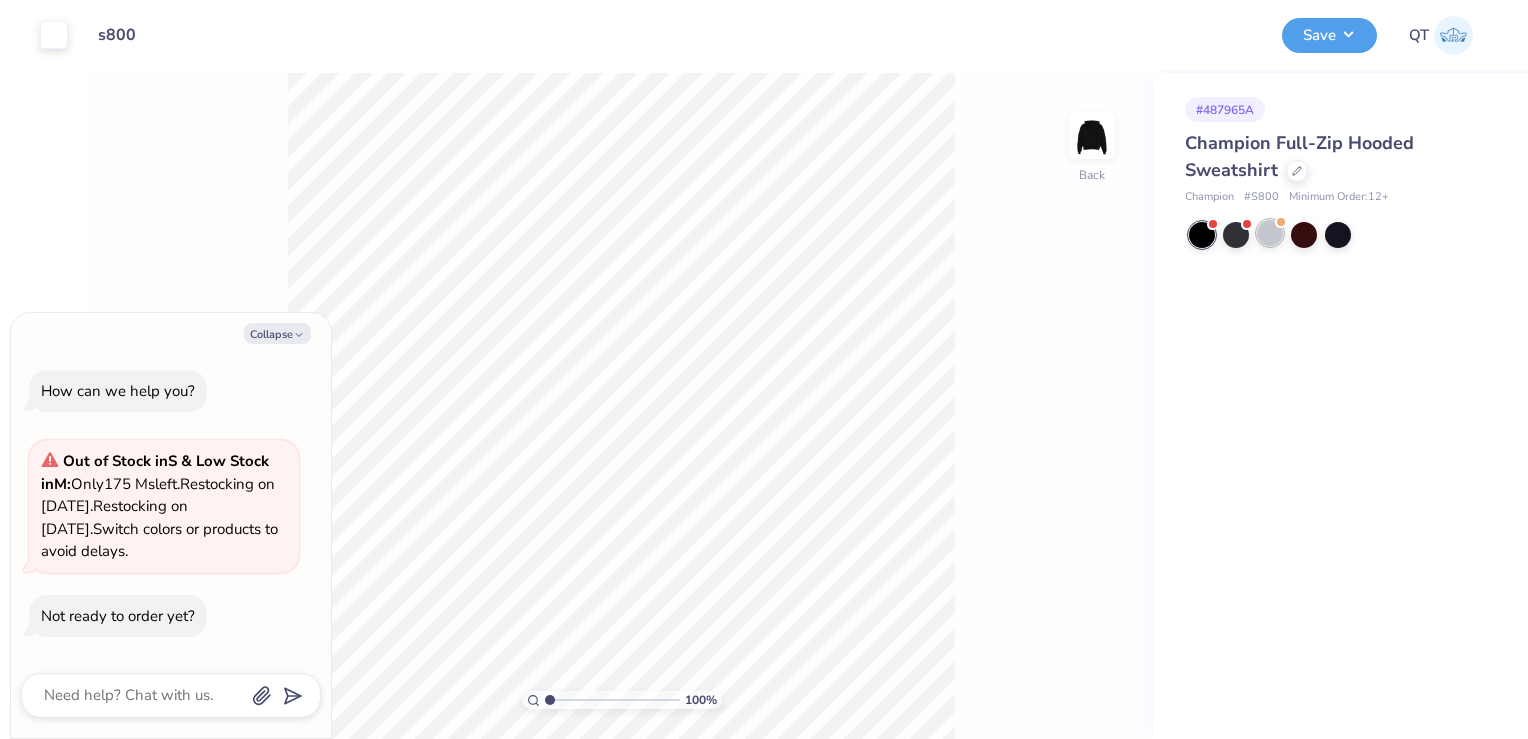 click at bounding box center [1270, 233] 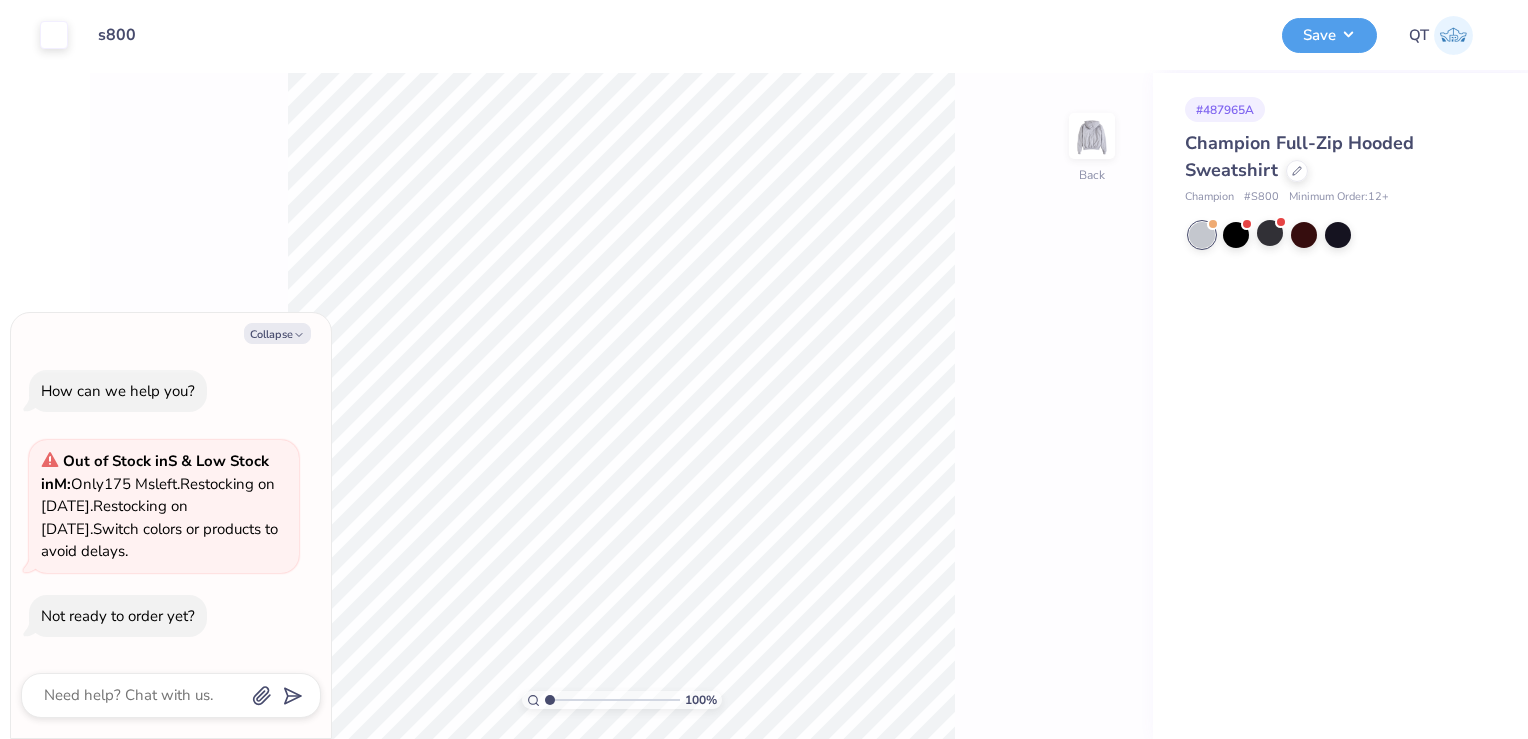 click on "Save QT" at bounding box center [1397, 35] 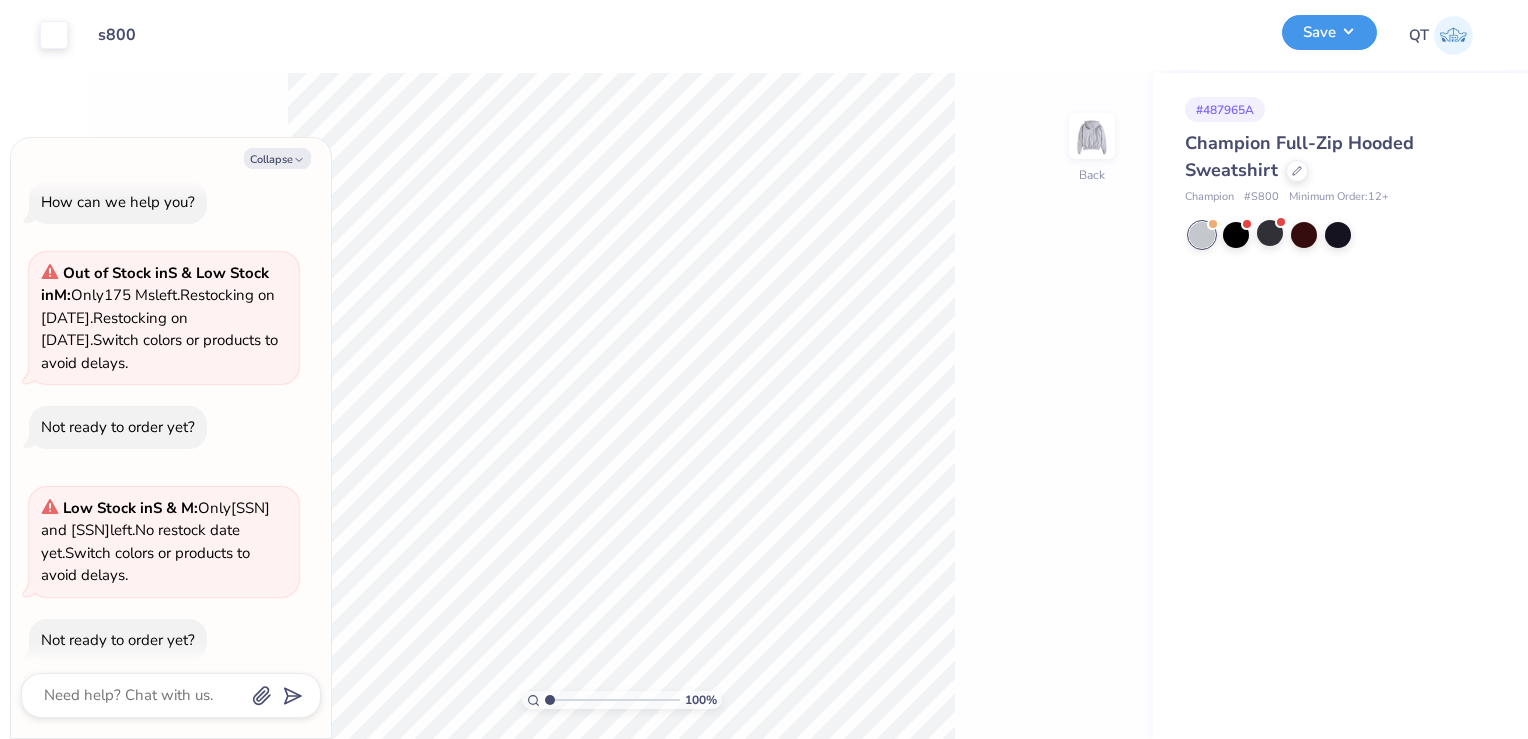 click on "Save" at bounding box center [1329, 32] 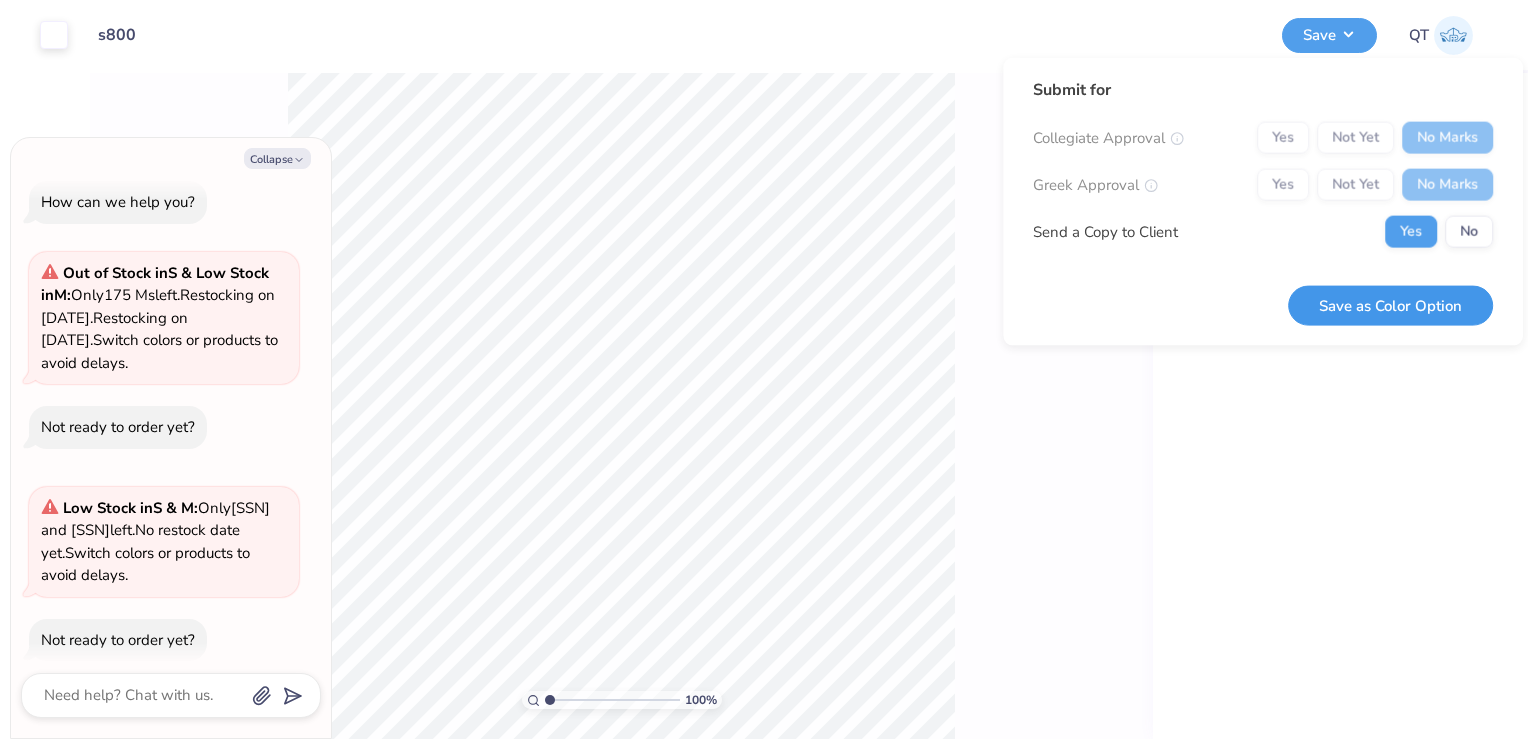 click on "Save as Color Option" at bounding box center [1390, 305] 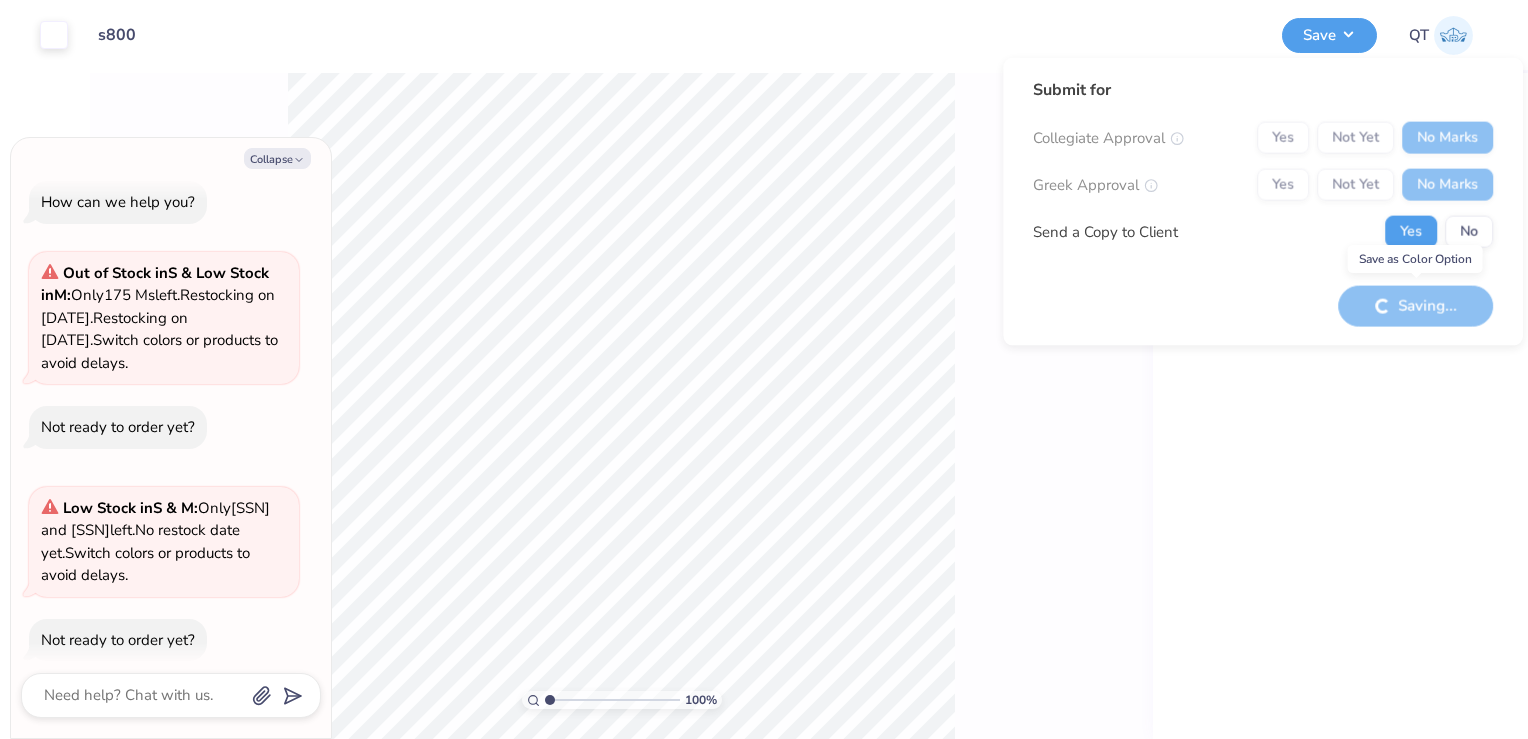 type on "x" 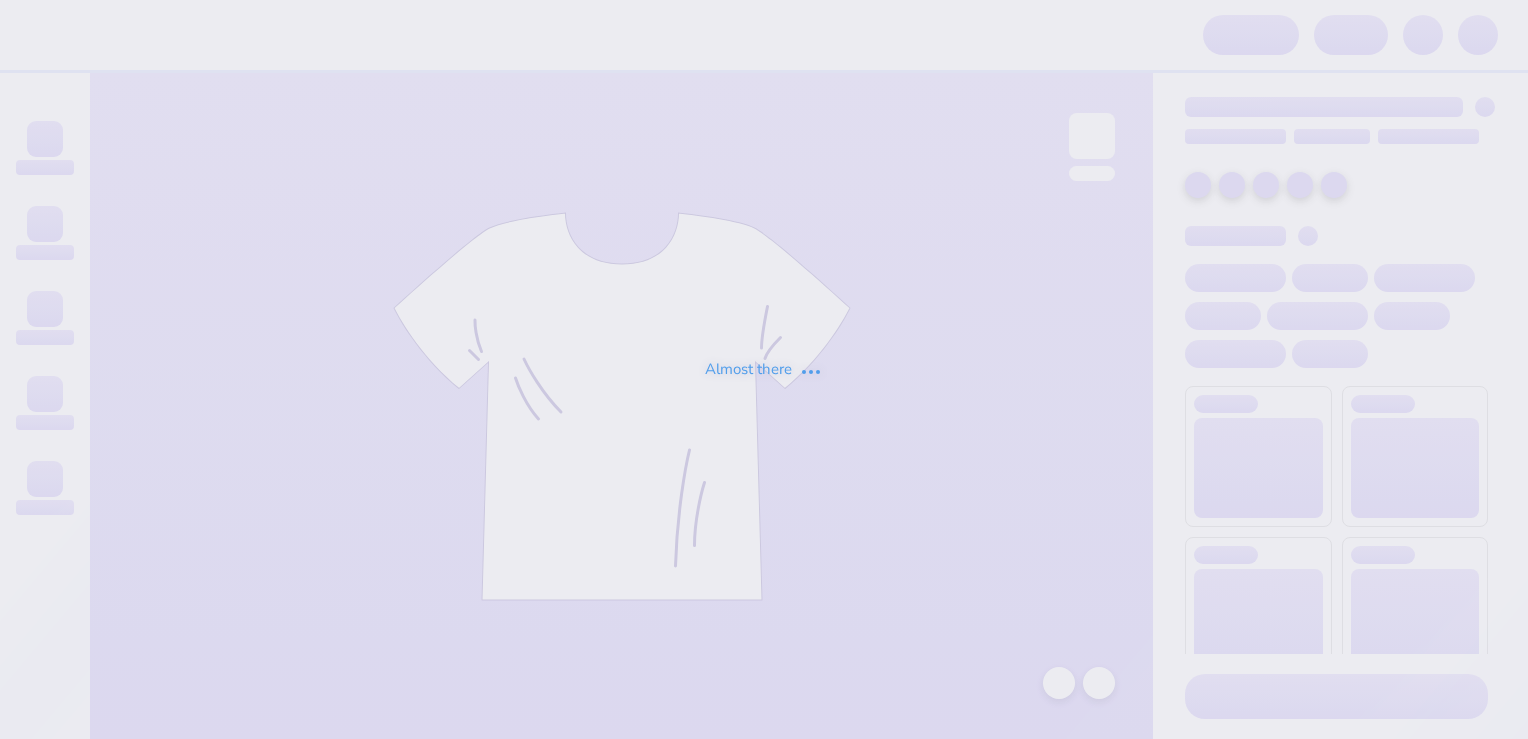 scroll, scrollTop: 0, scrollLeft: 0, axis: both 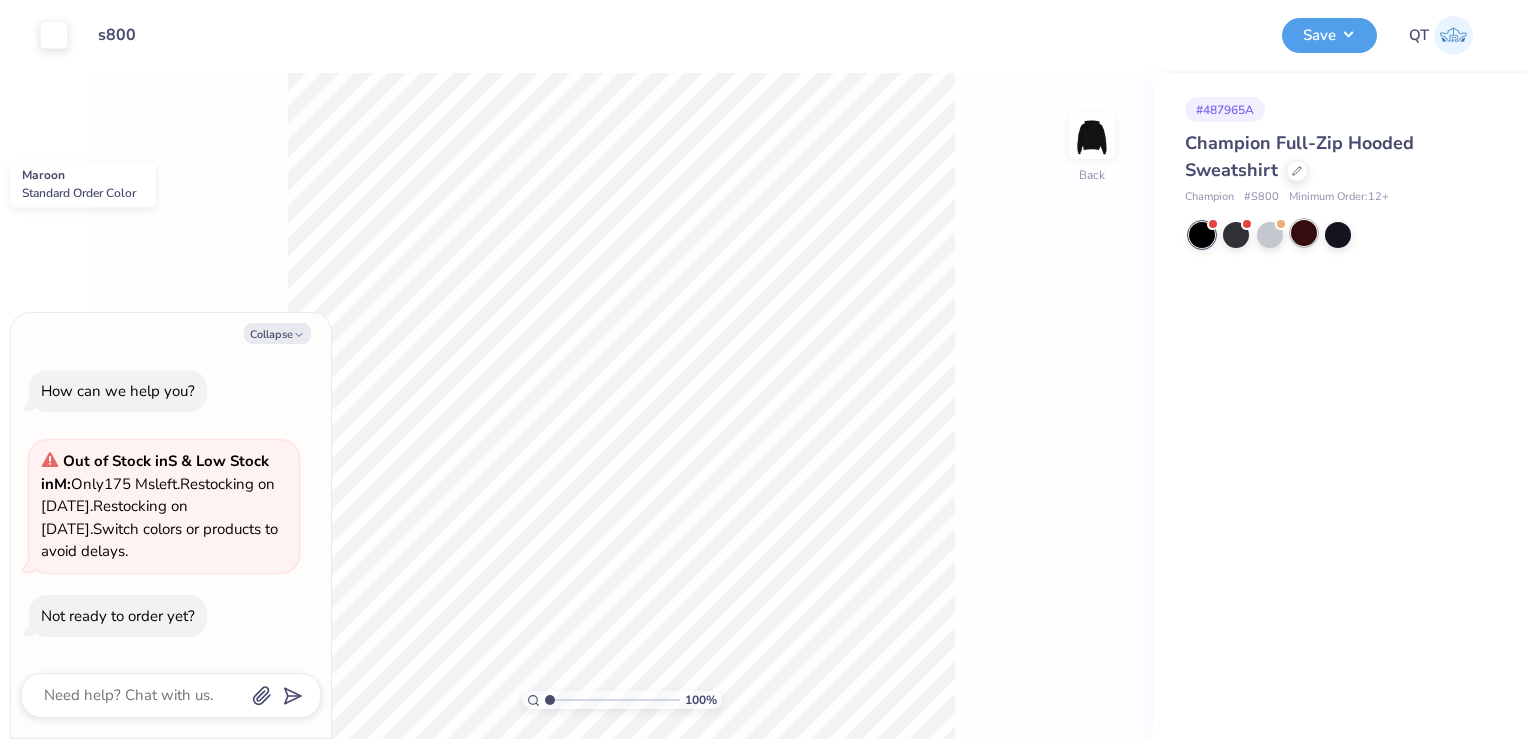 click at bounding box center [1304, 233] 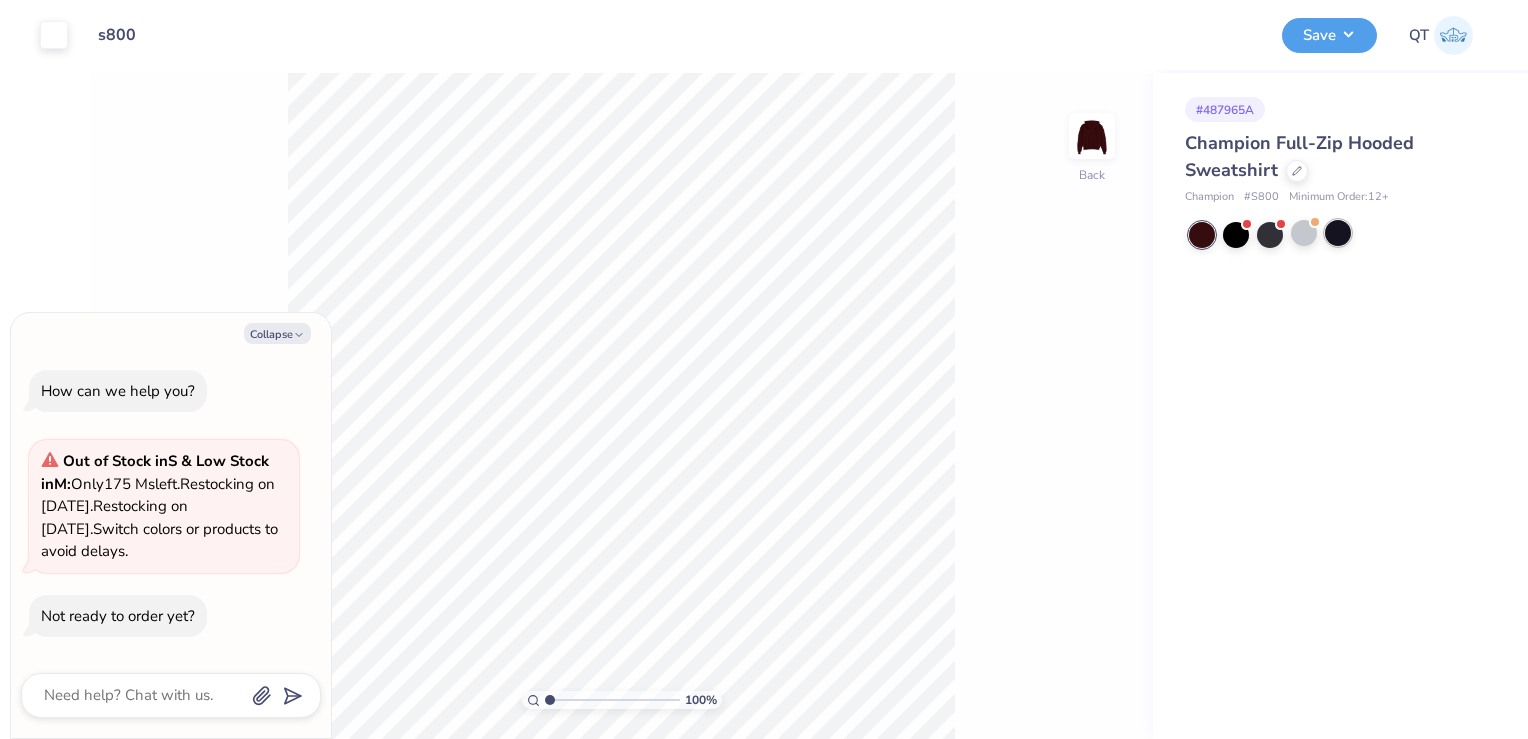 click at bounding box center [1338, 233] 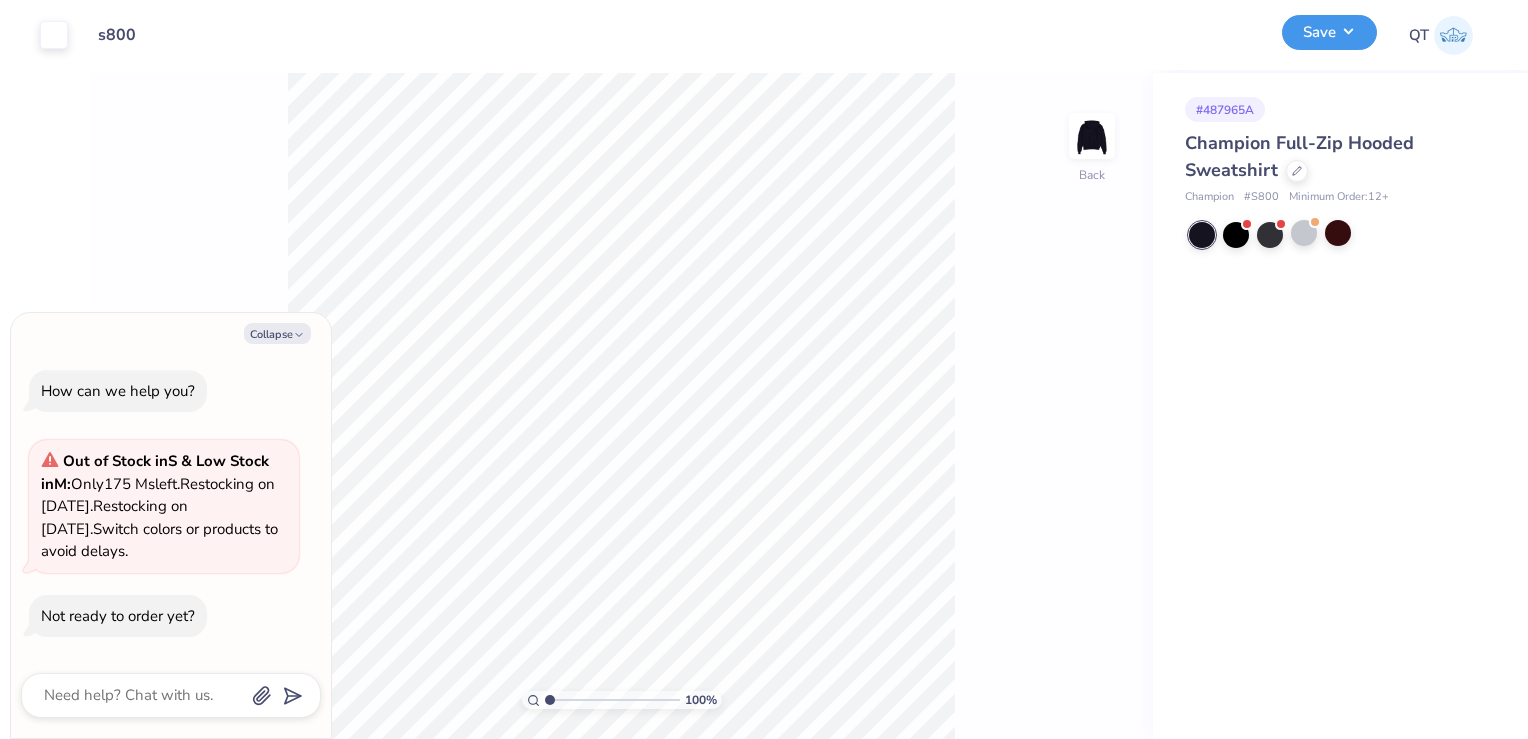 click on "Save" at bounding box center [1329, 32] 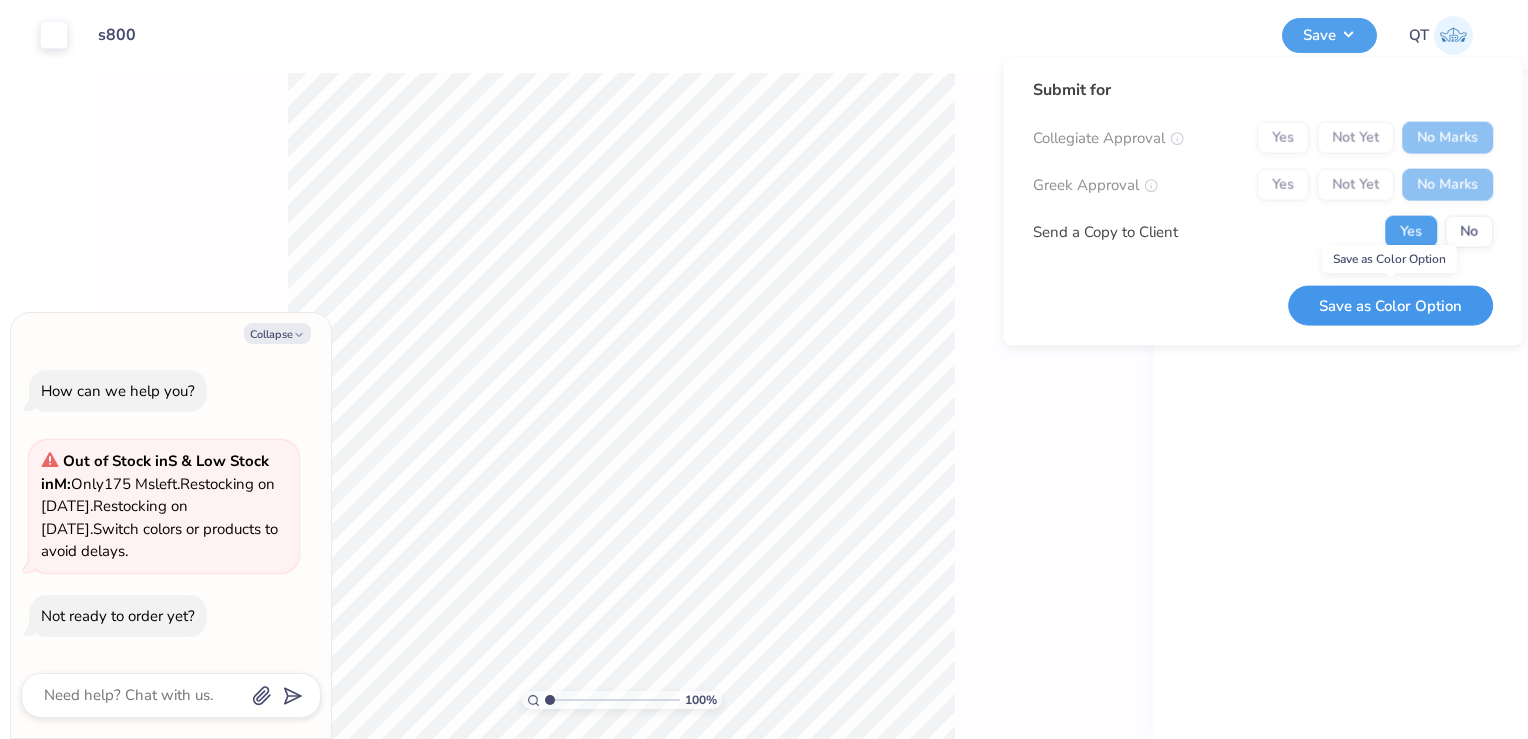click on "Save as Color Option" at bounding box center (1390, 305) 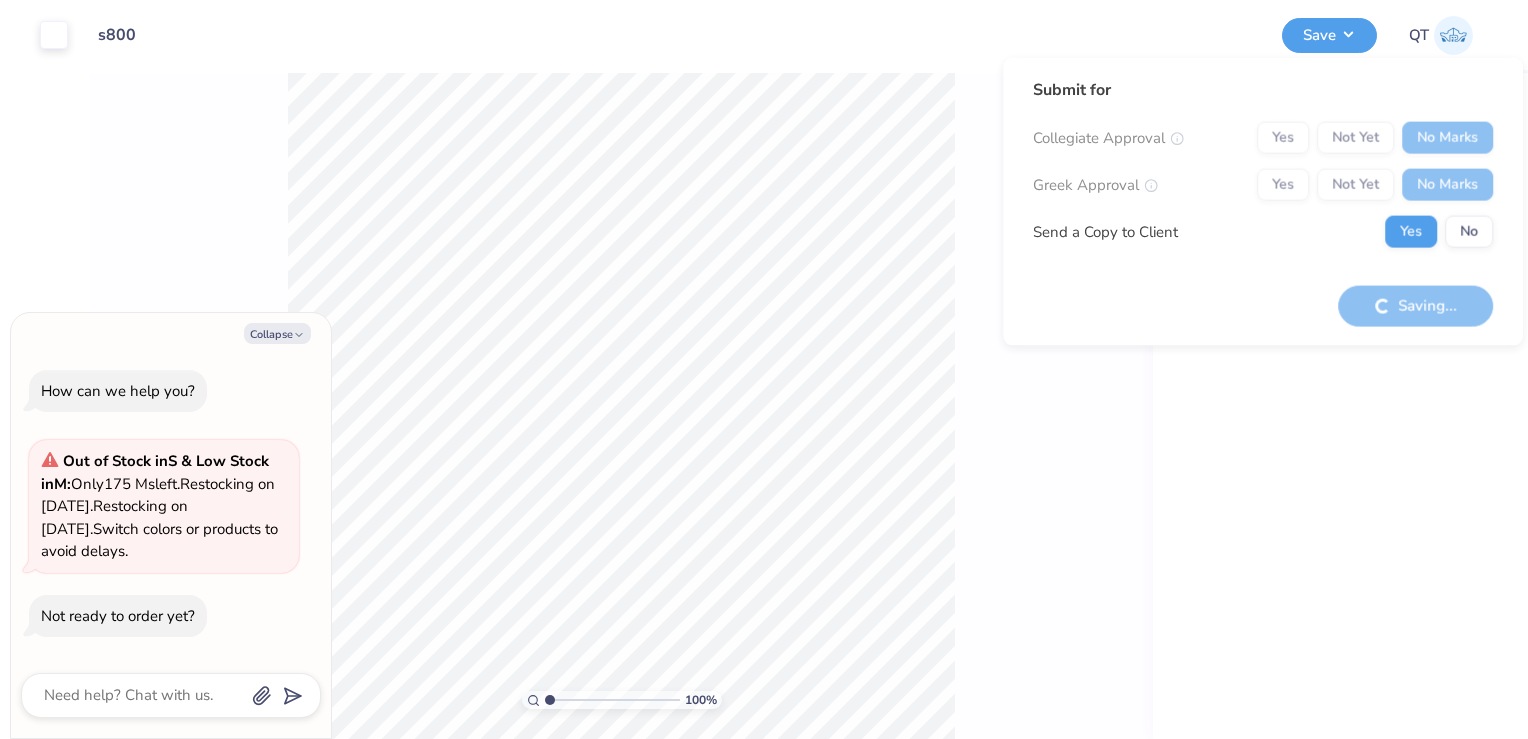 click on "No" at bounding box center (1469, 232) 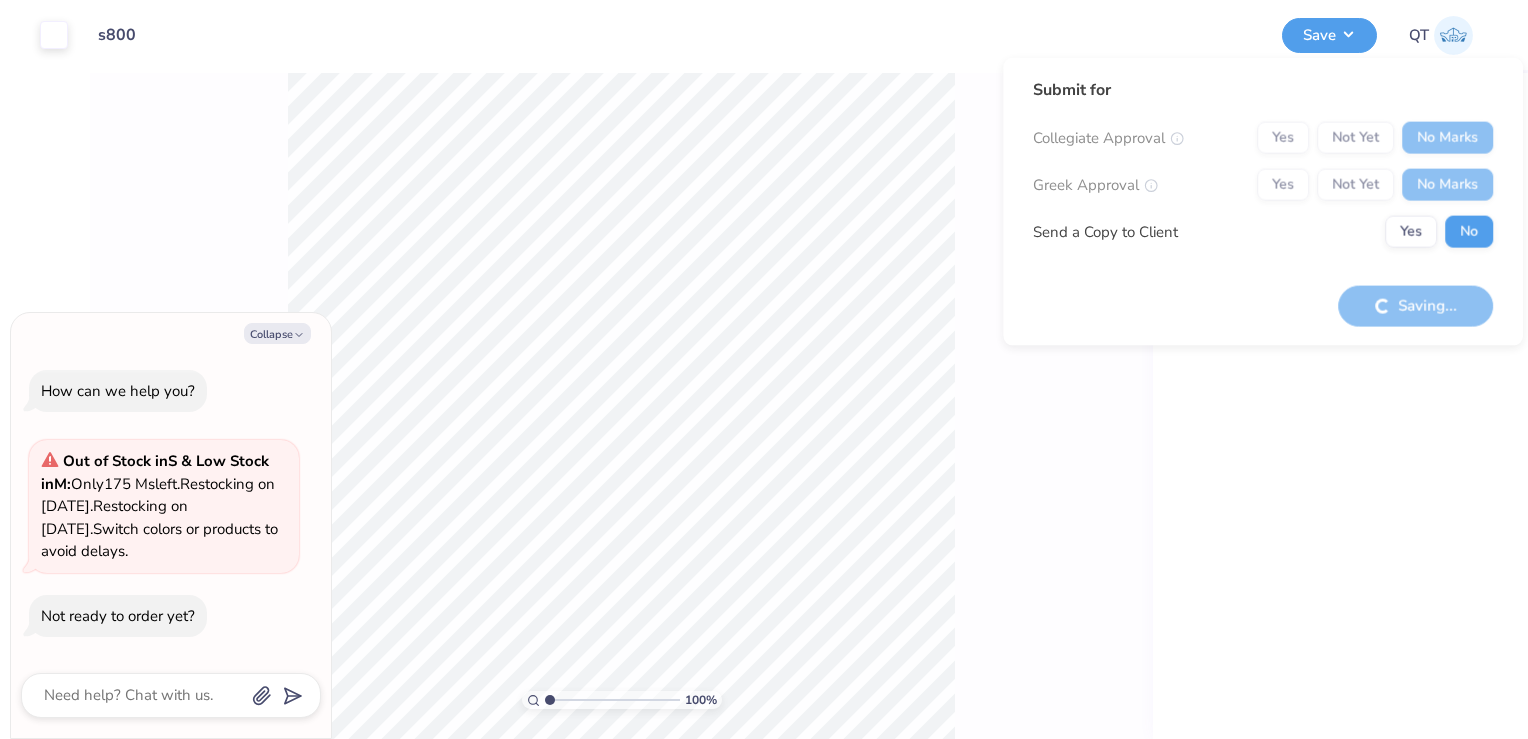 type on "x" 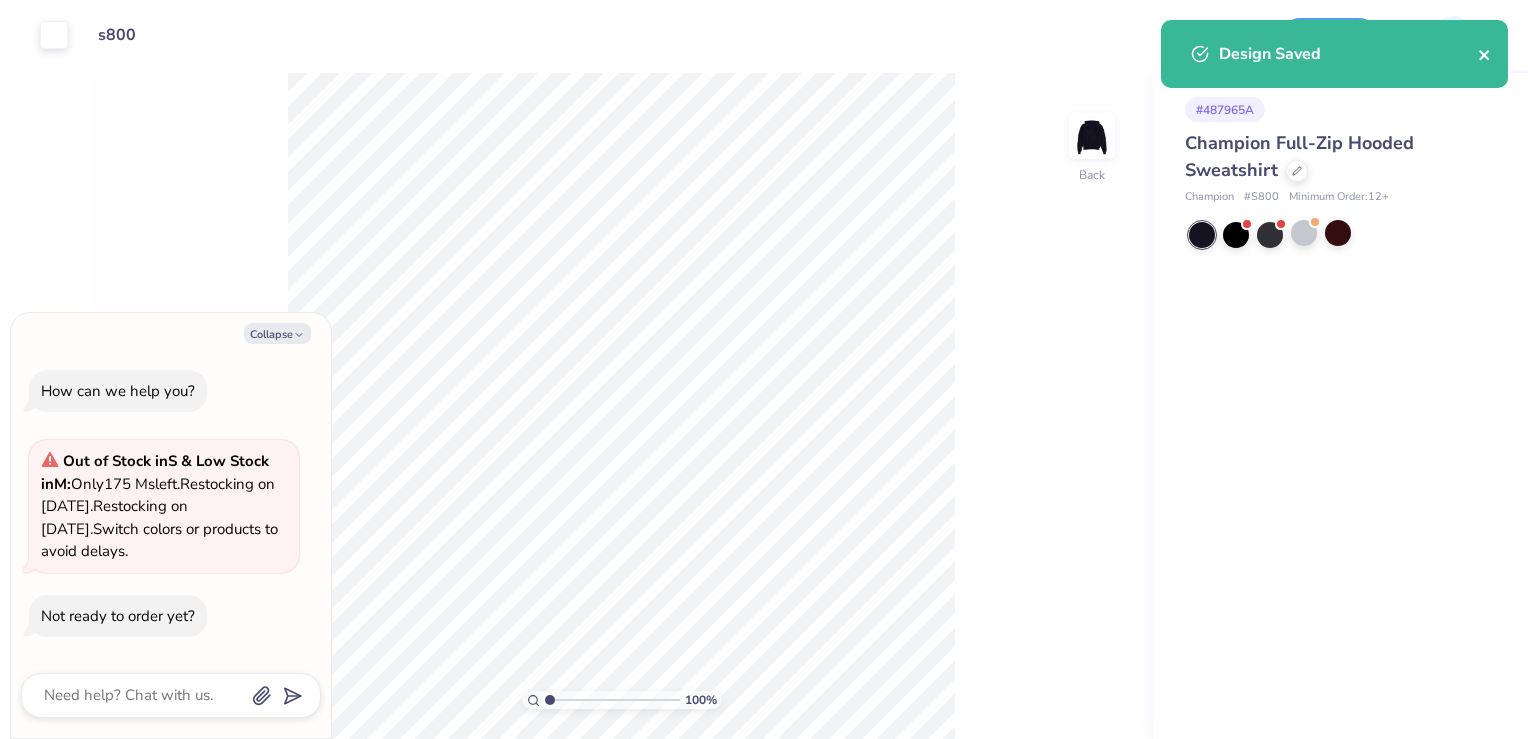 click 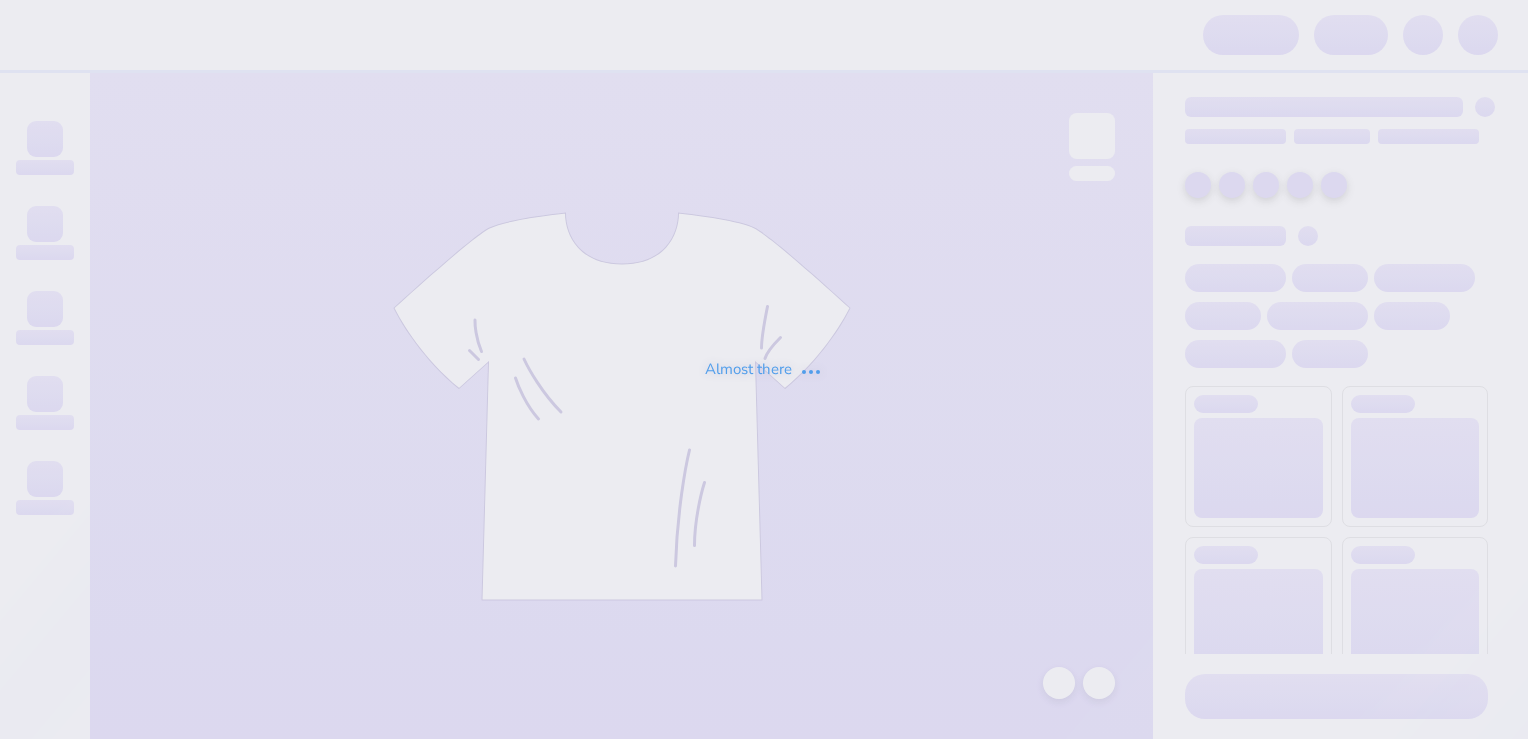 scroll, scrollTop: 0, scrollLeft: 0, axis: both 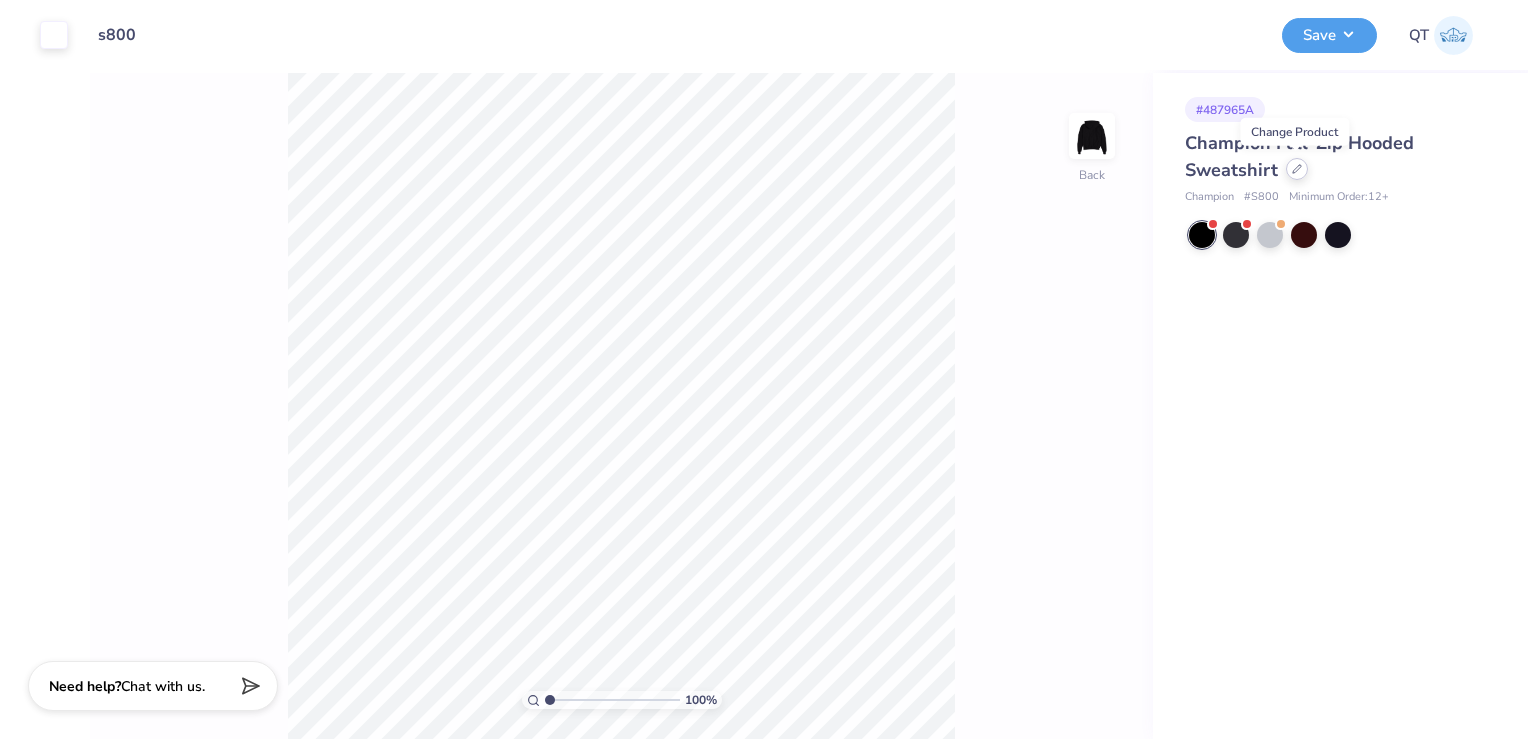 click 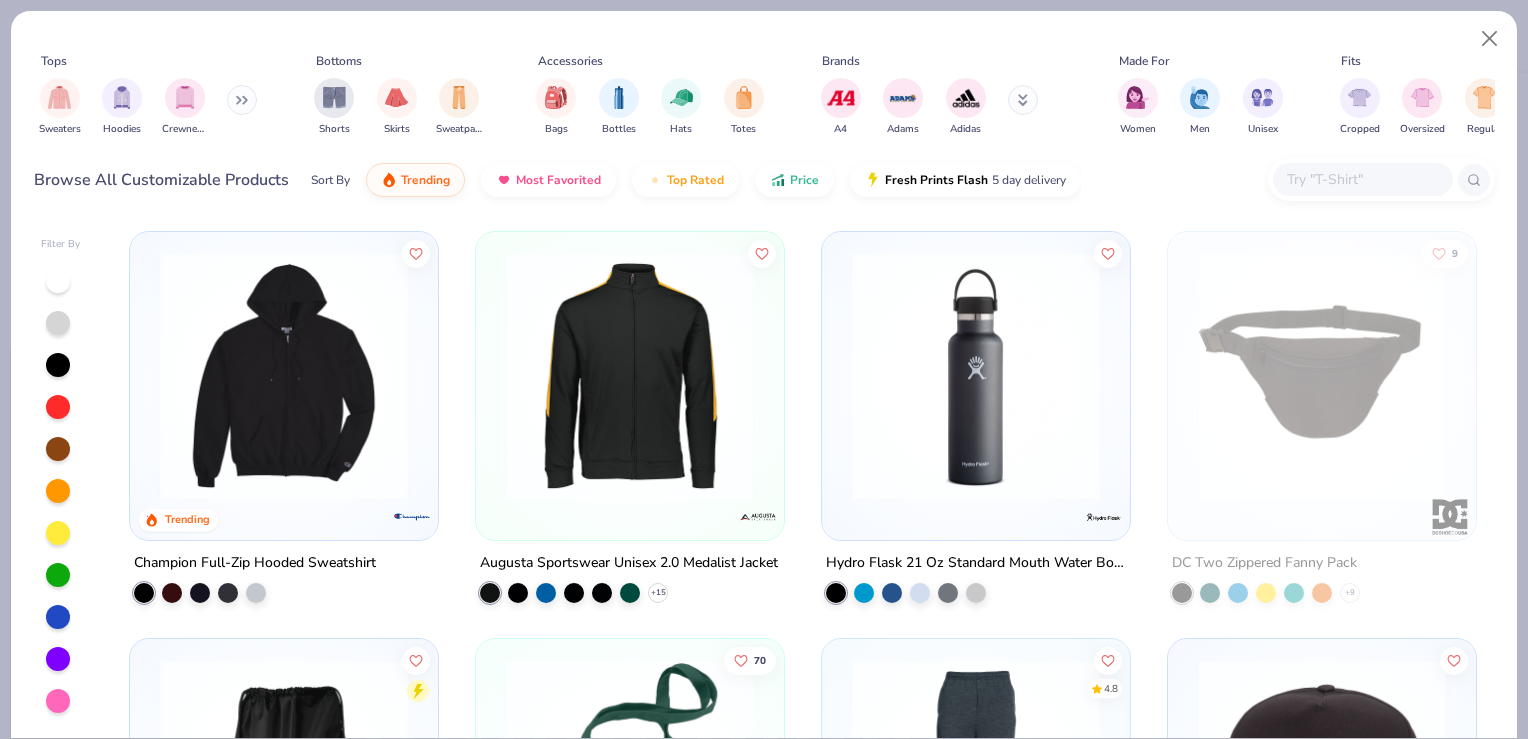 type on "x" 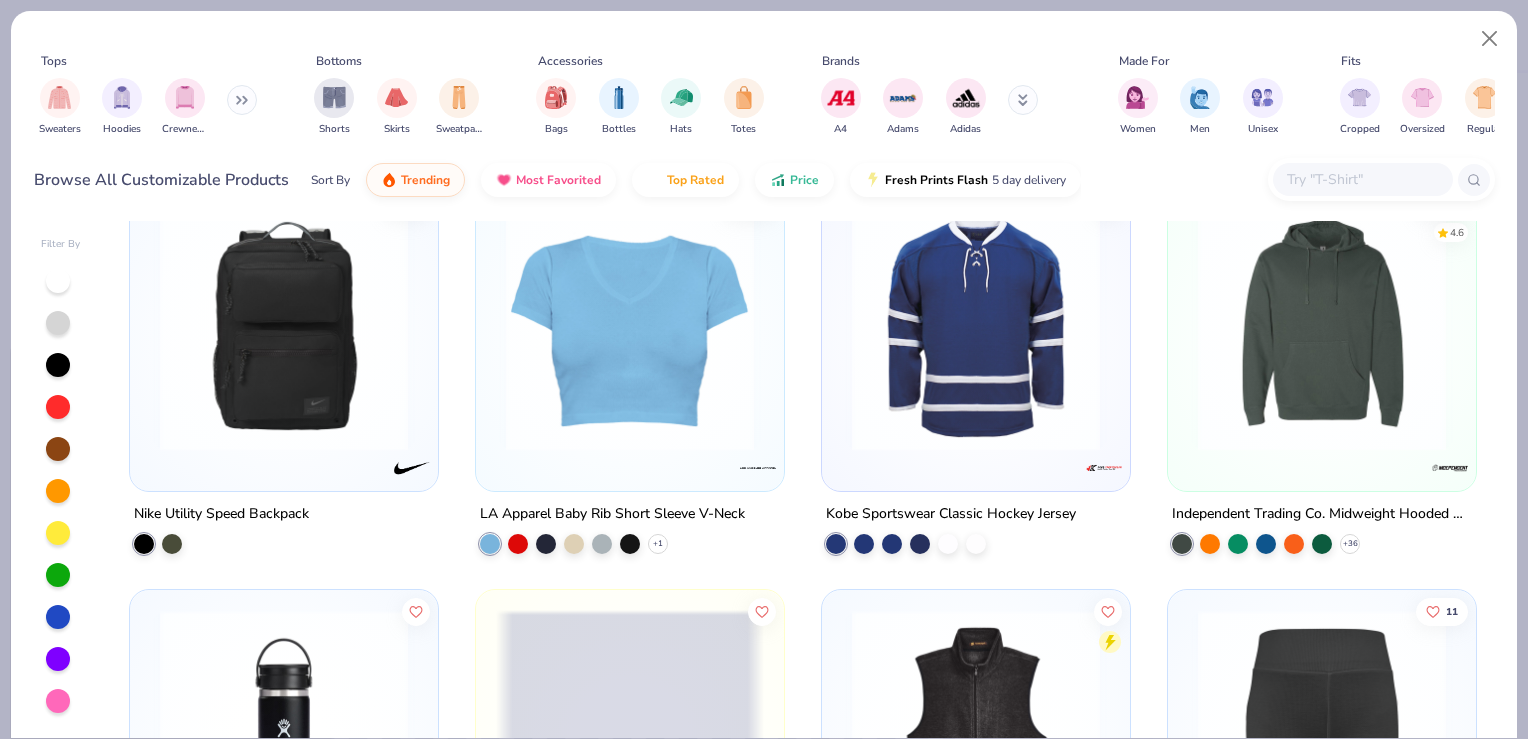 scroll, scrollTop: 3200, scrollLeft: 0, axis: vertical 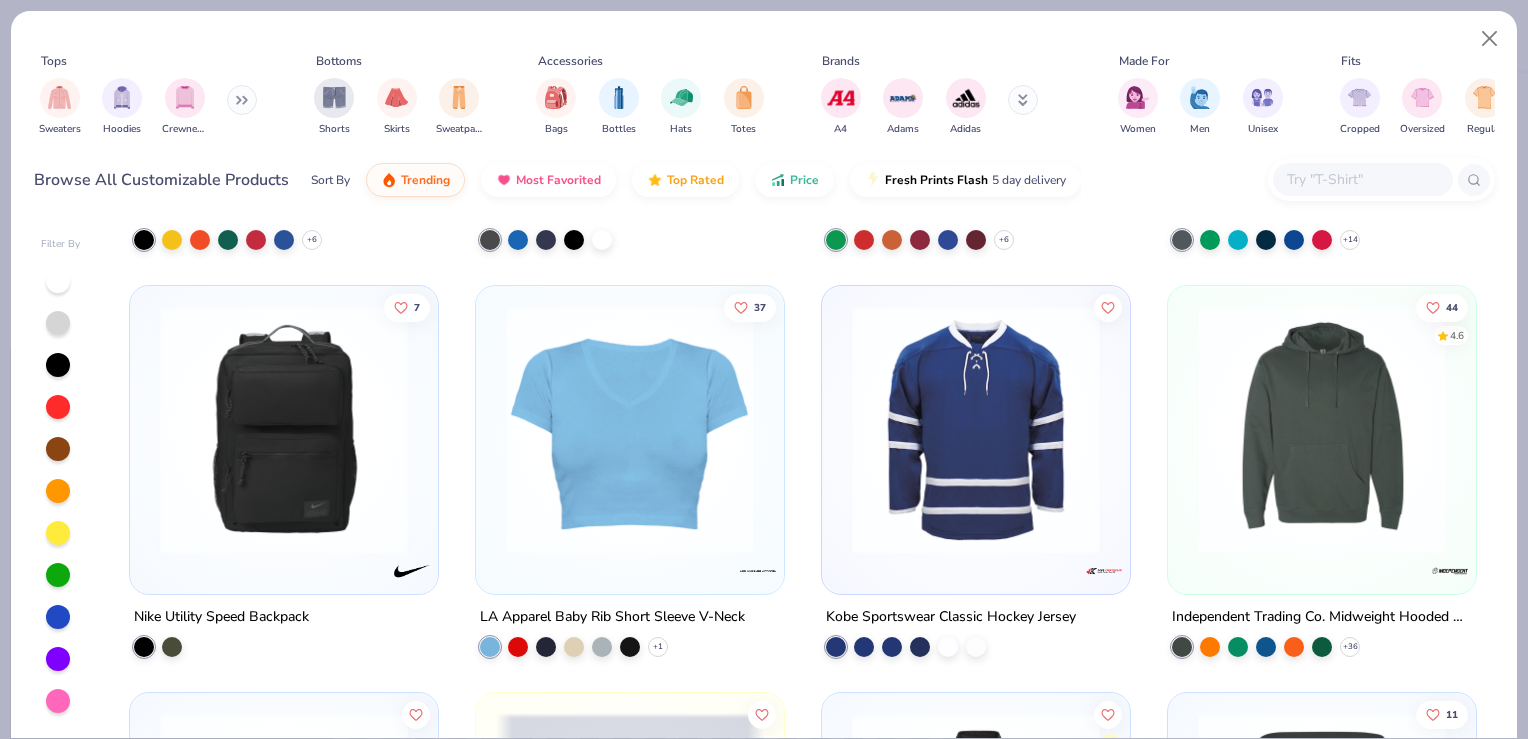 click at bounding box center [1362, 179] 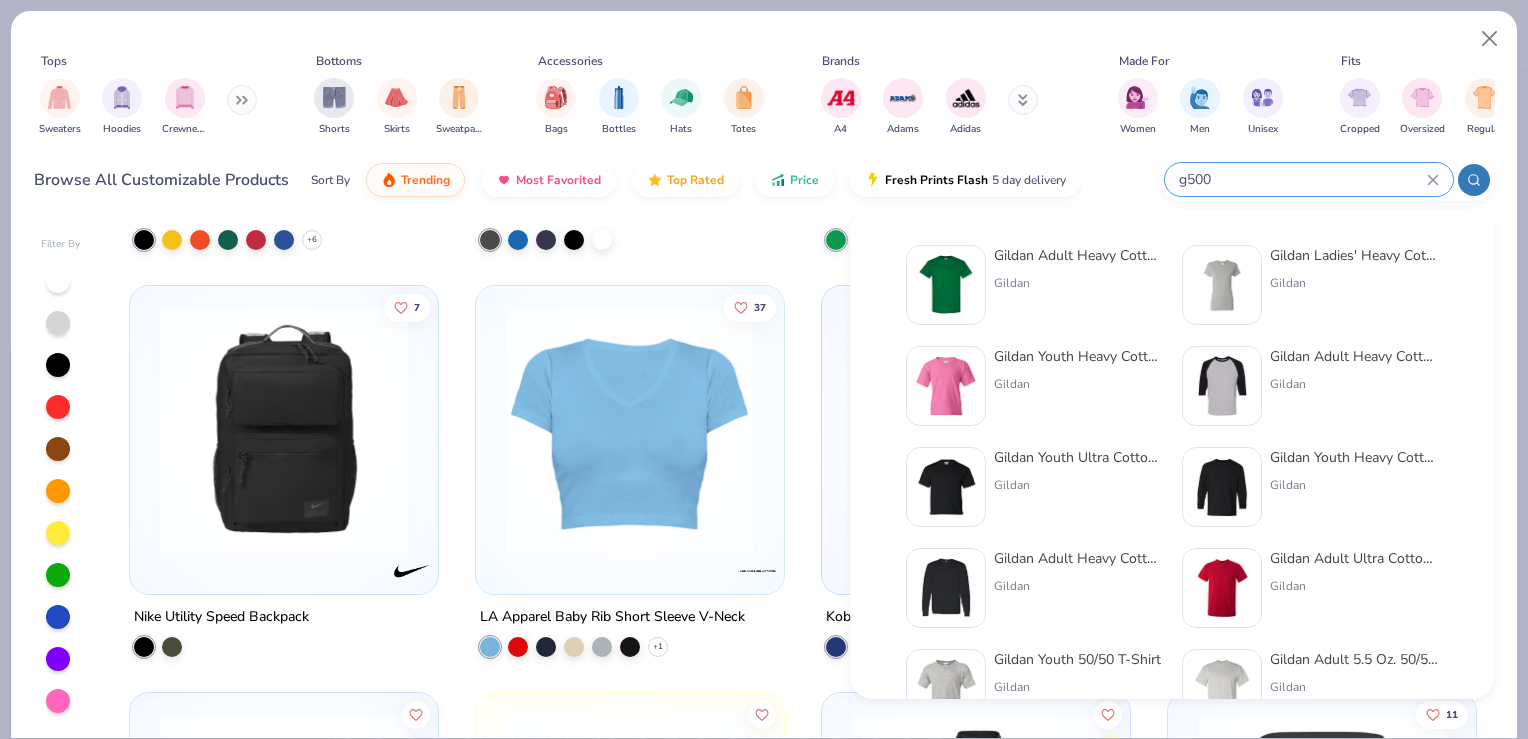 type on "g500" 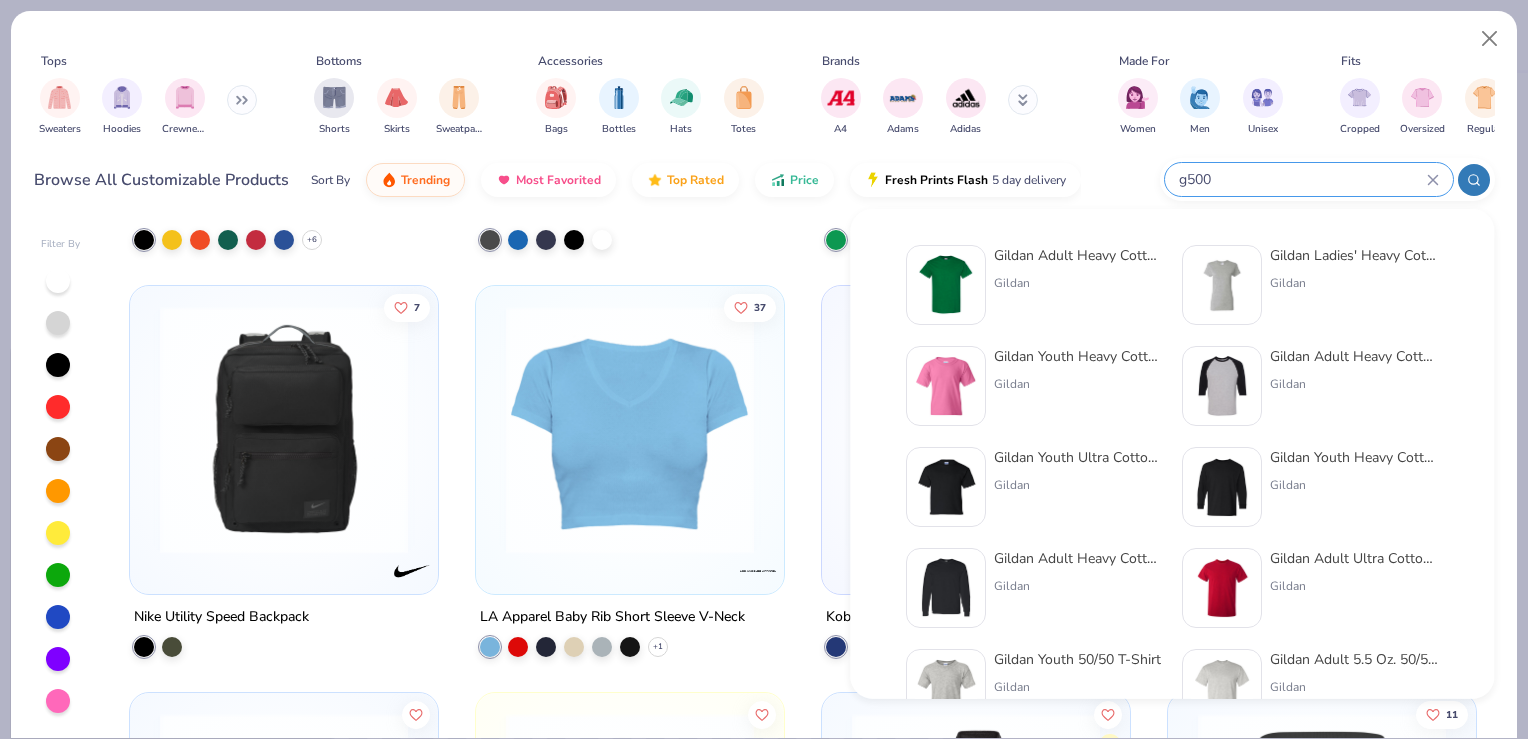 click on "Gildan Adult Heavy Cotton T-Shirt" at bounding box center [1078, 255] 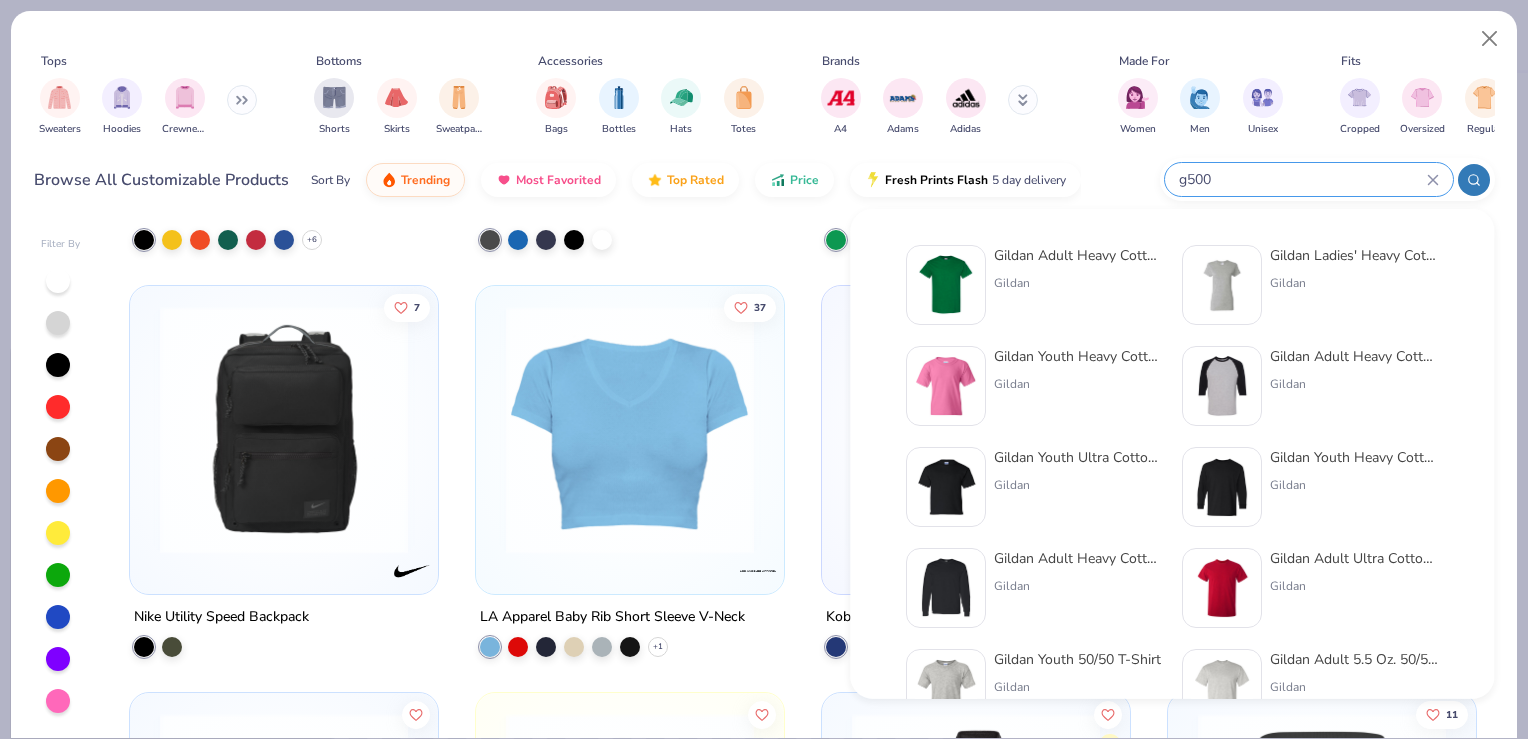 type 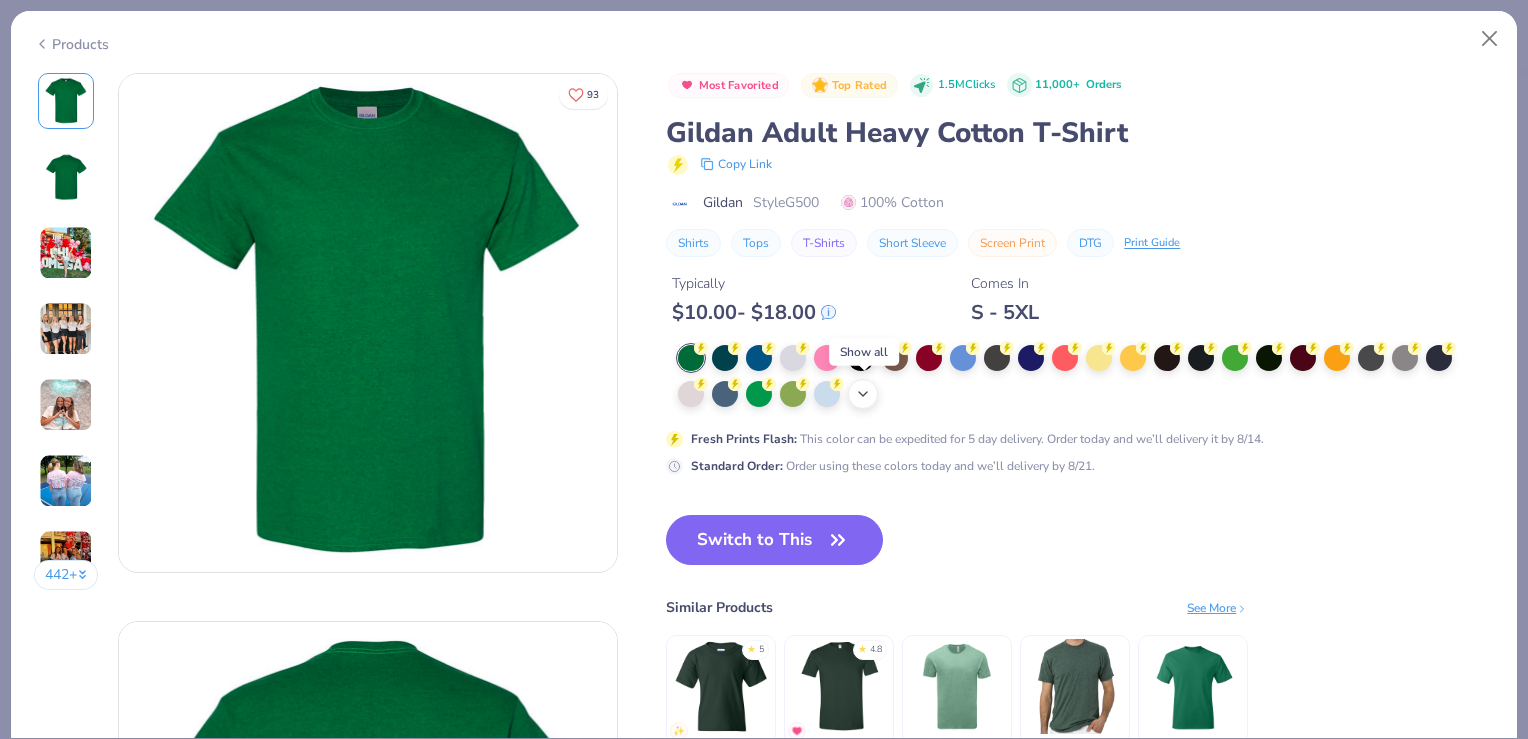 click 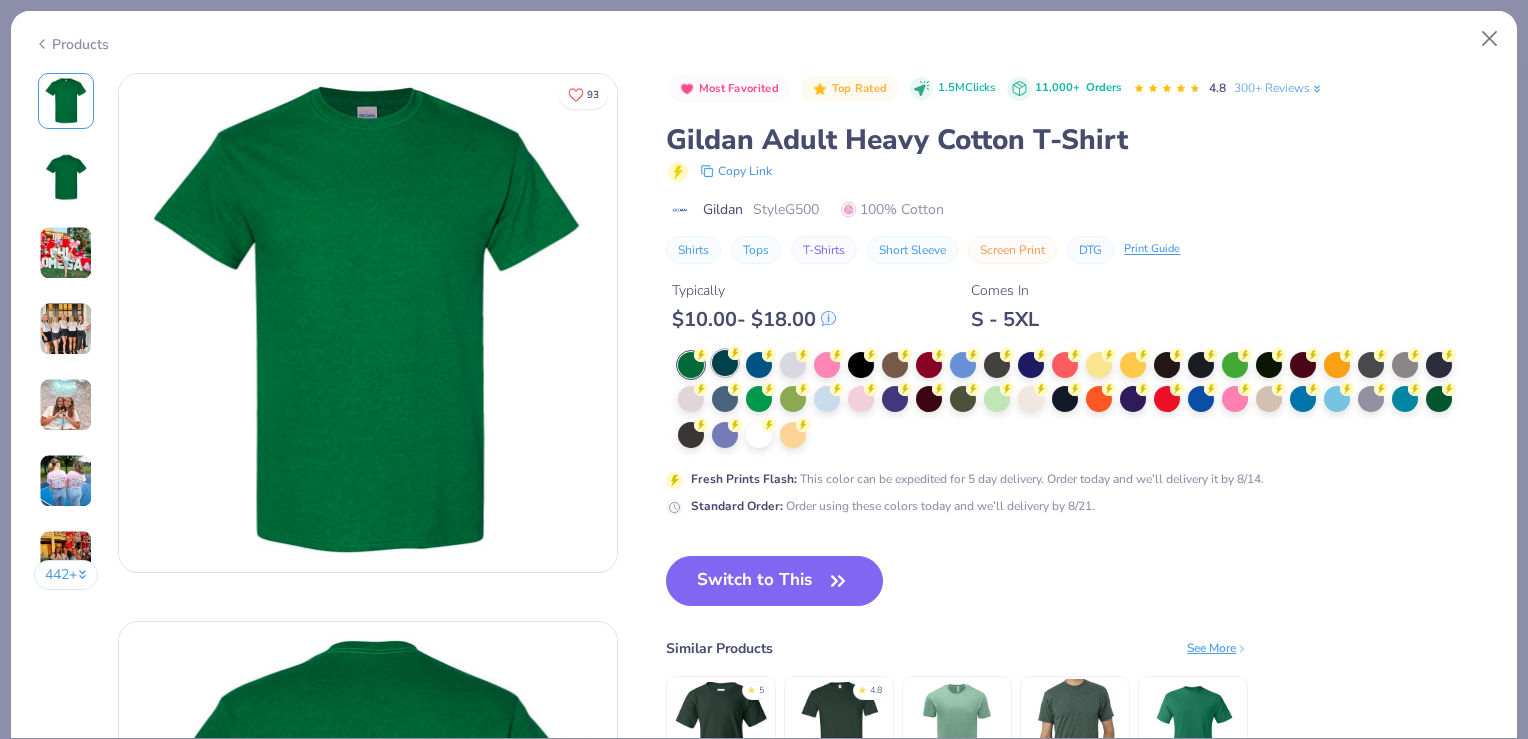 click at bounding box center (725, 363) 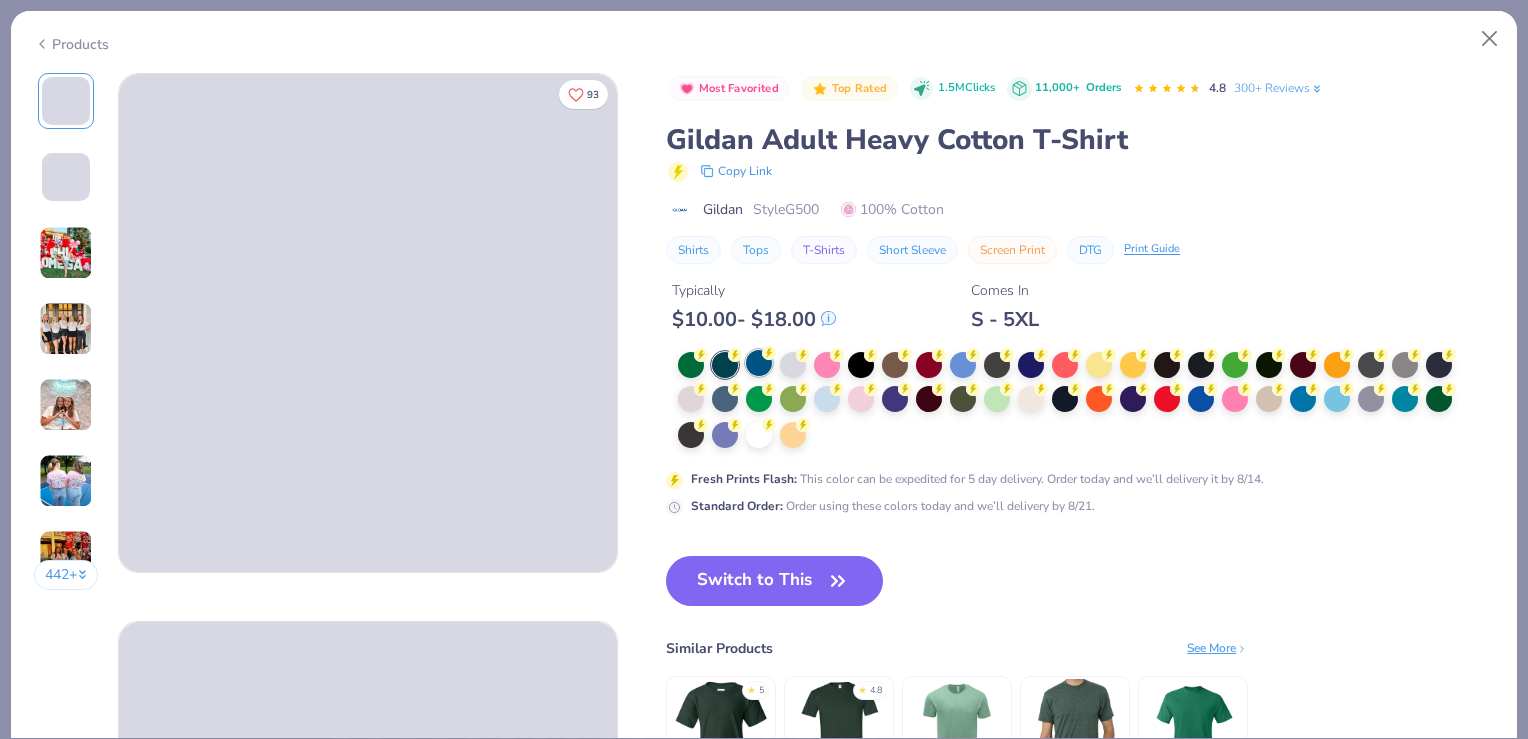 click at bounding box center [759, 363] 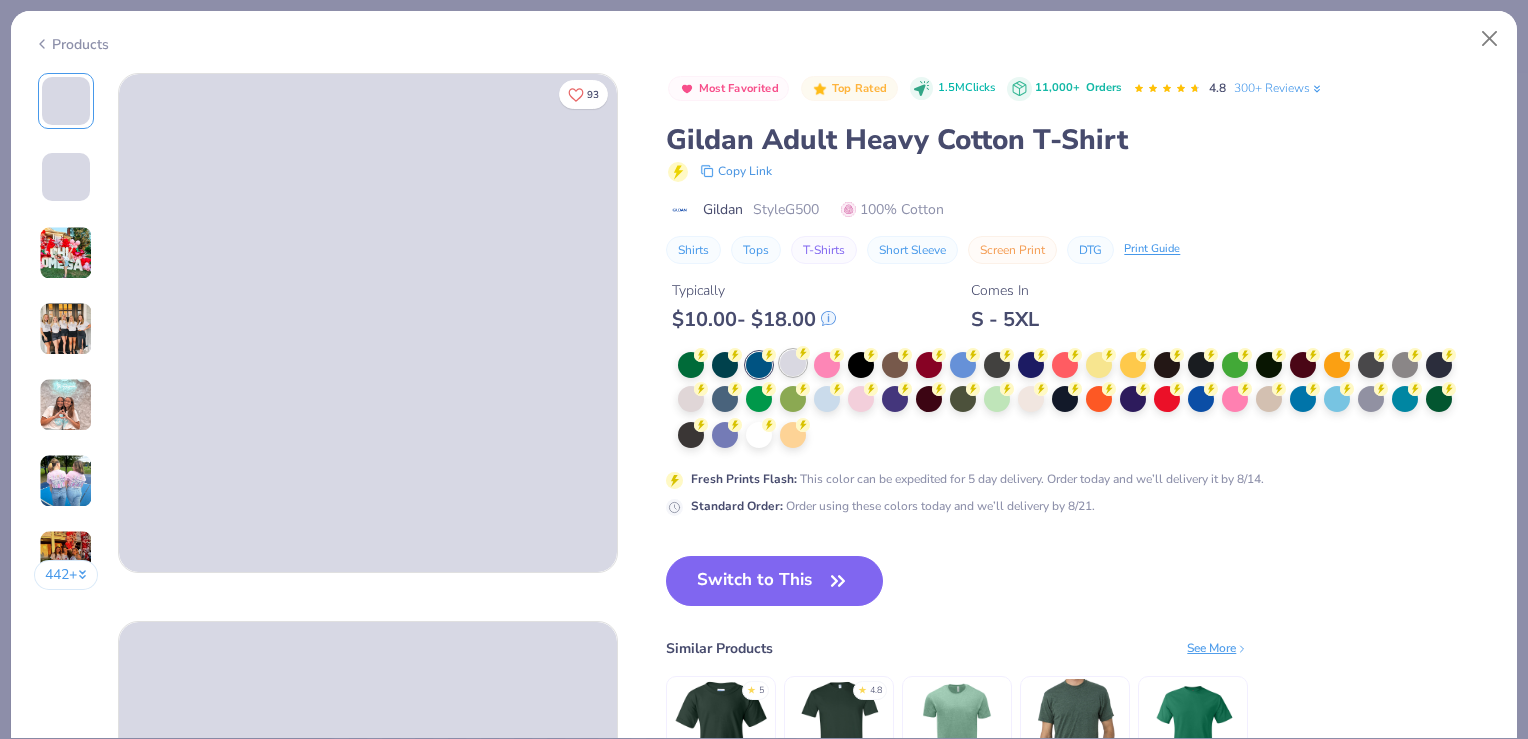 click at bounding box center [793, 363] 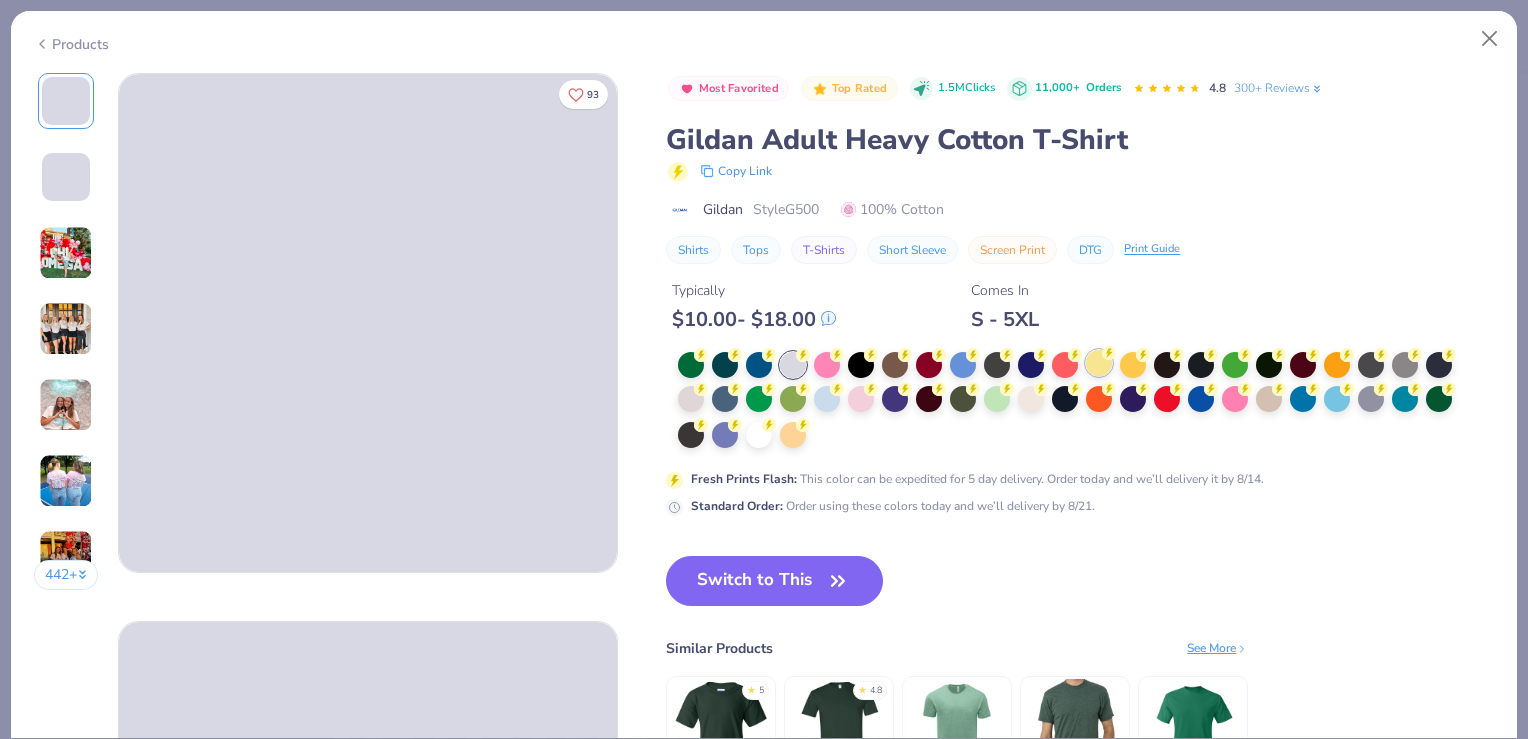 click at bounding box center [1099, 363] 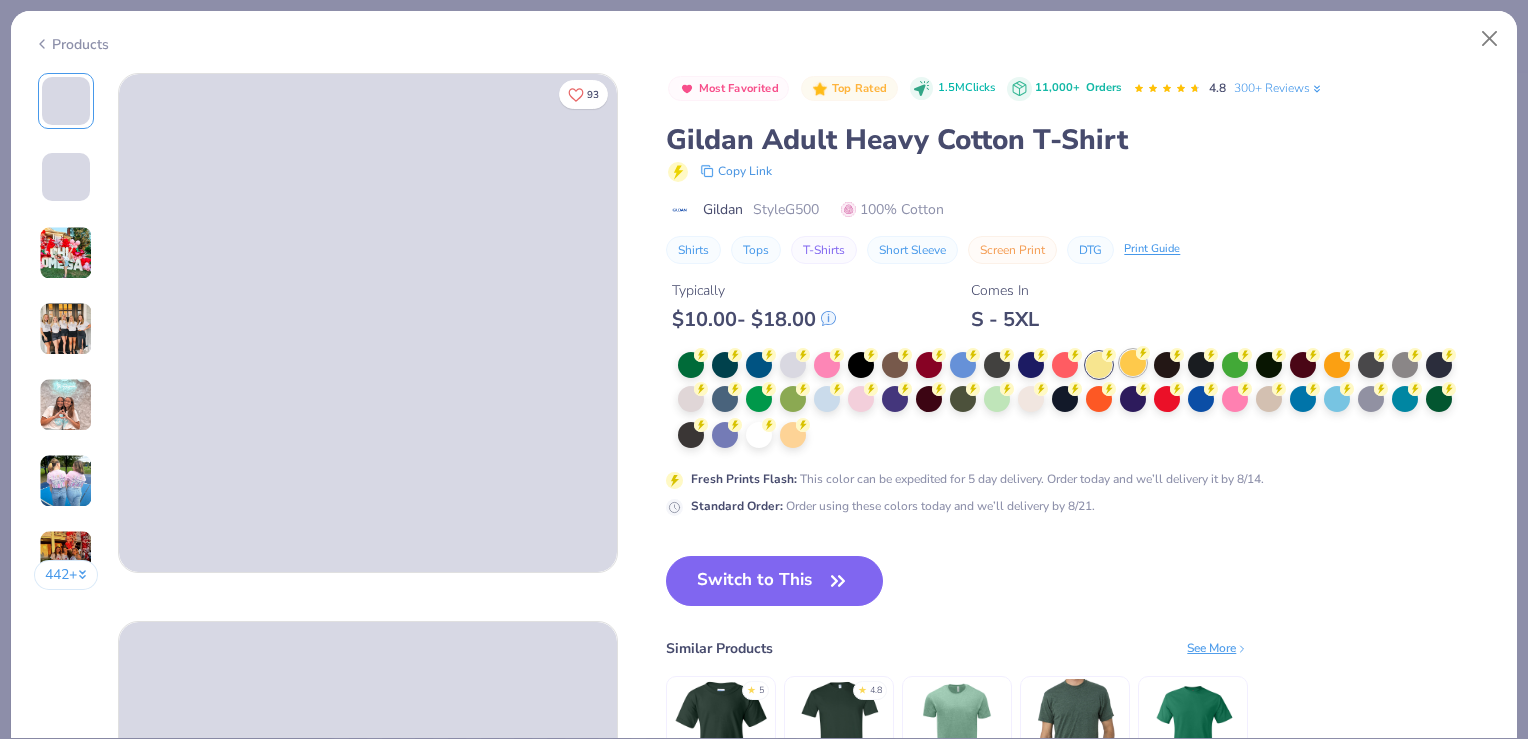 click at bounding box center (1133, 363) 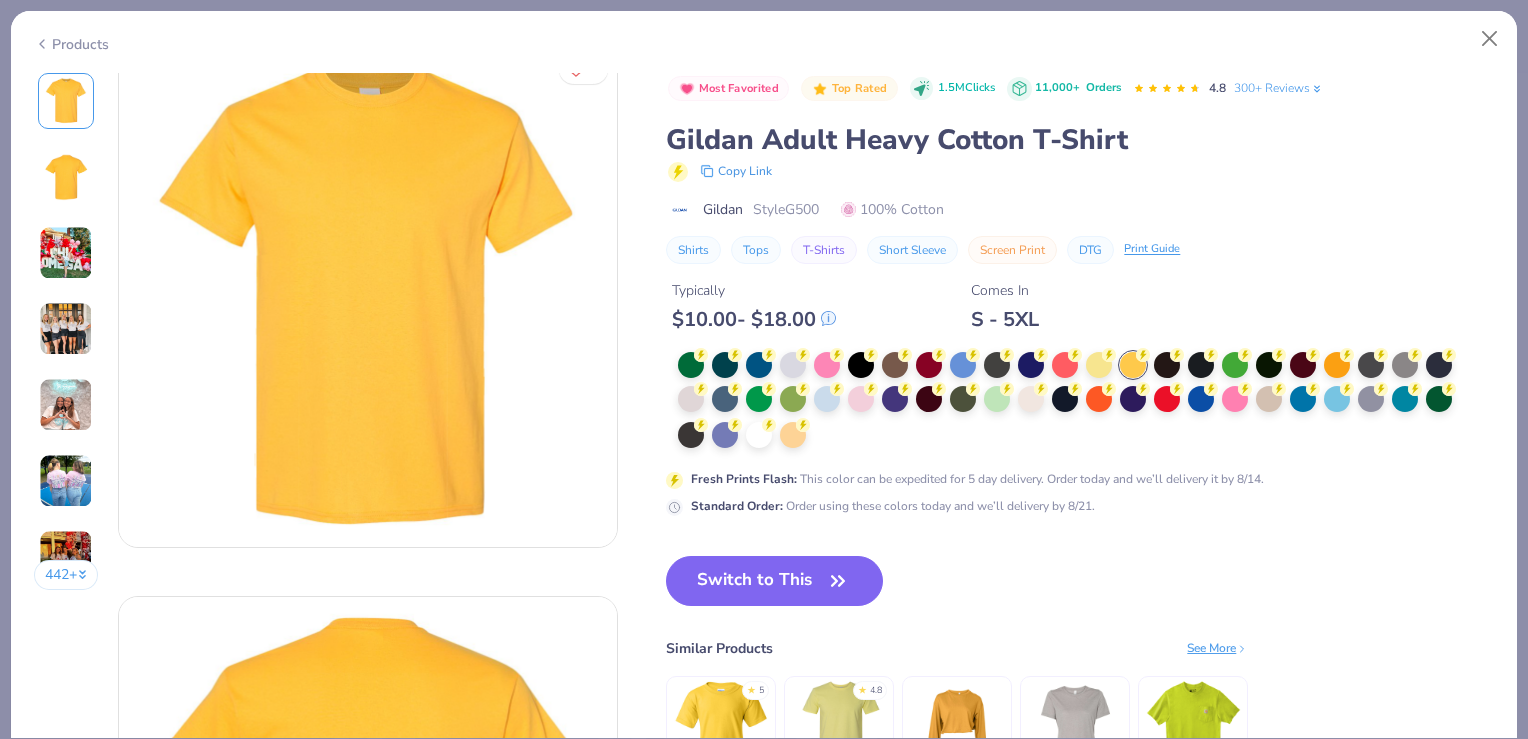 scroll, scrollTop: 0, scrollLeft: 0, axis: both 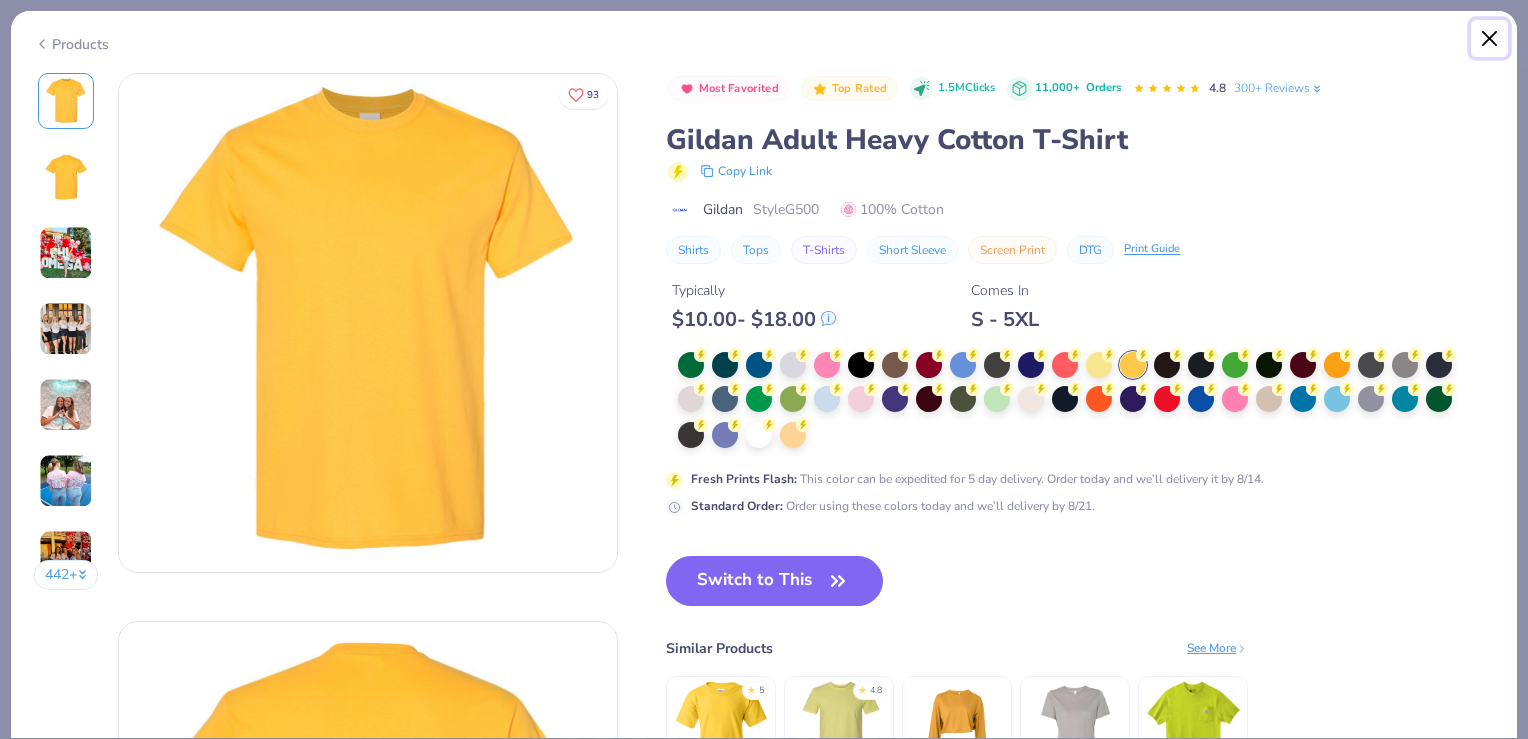click at bounding box center [1490, 39] 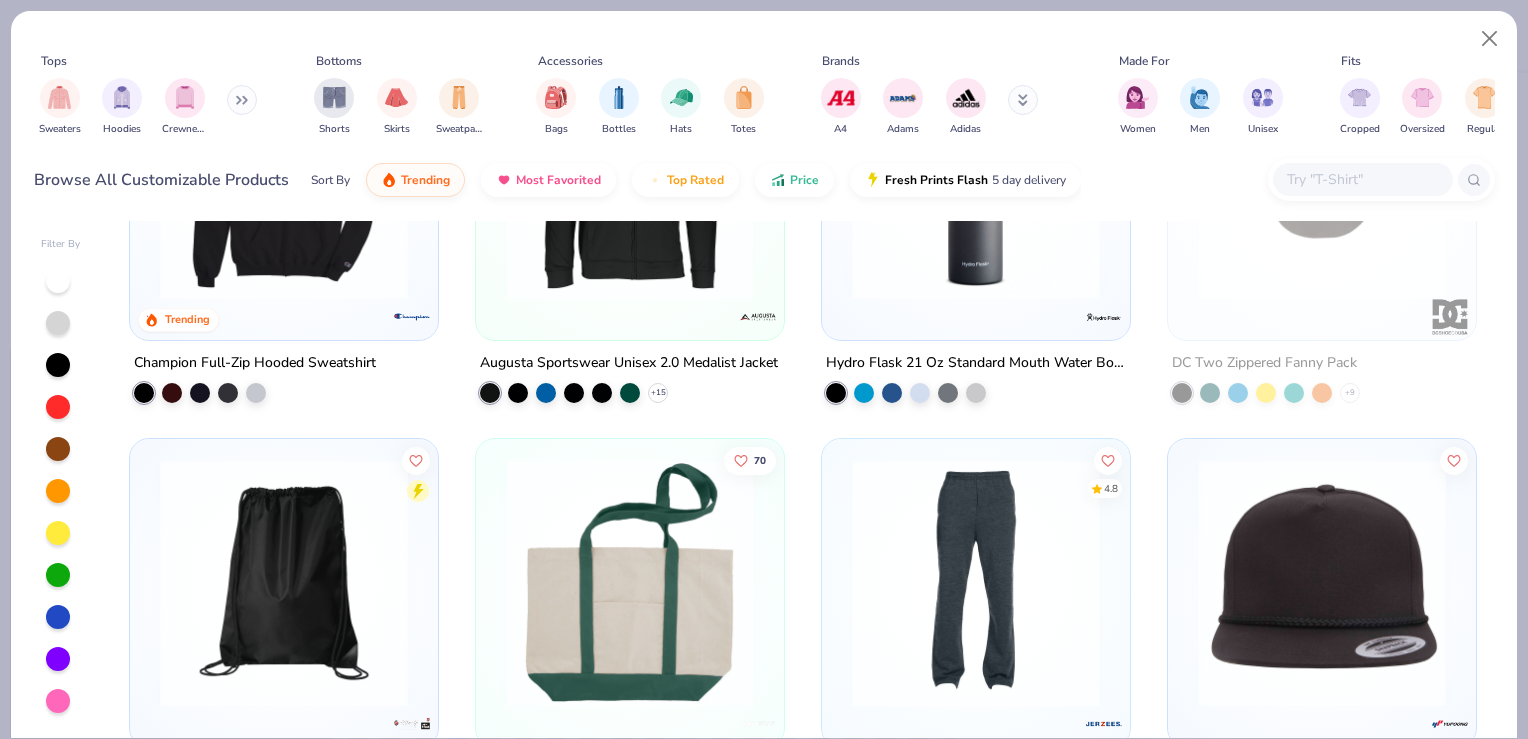 scroll, scrollTop: 0, scrollLeft: 0, axis: both 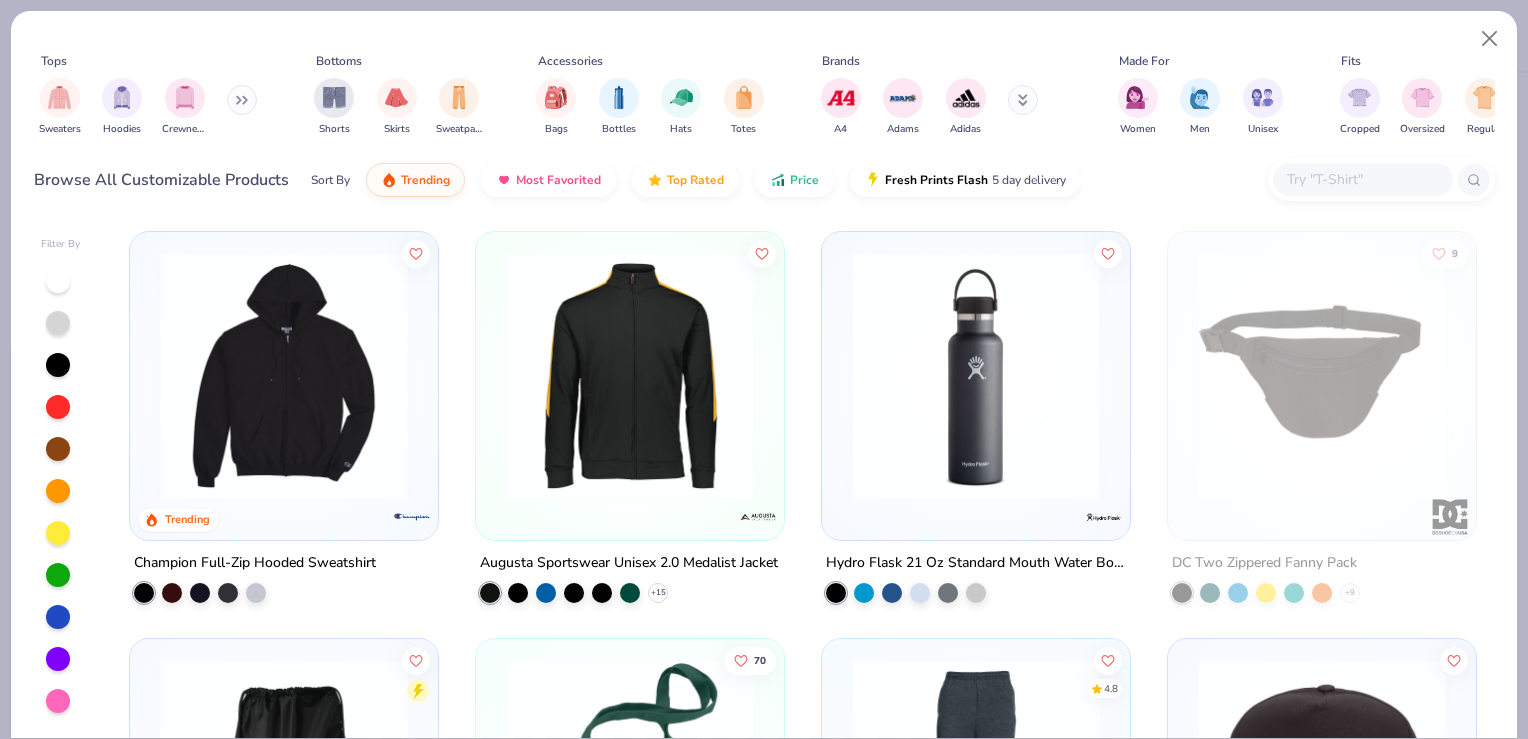 click at bounding box center (284, 376) 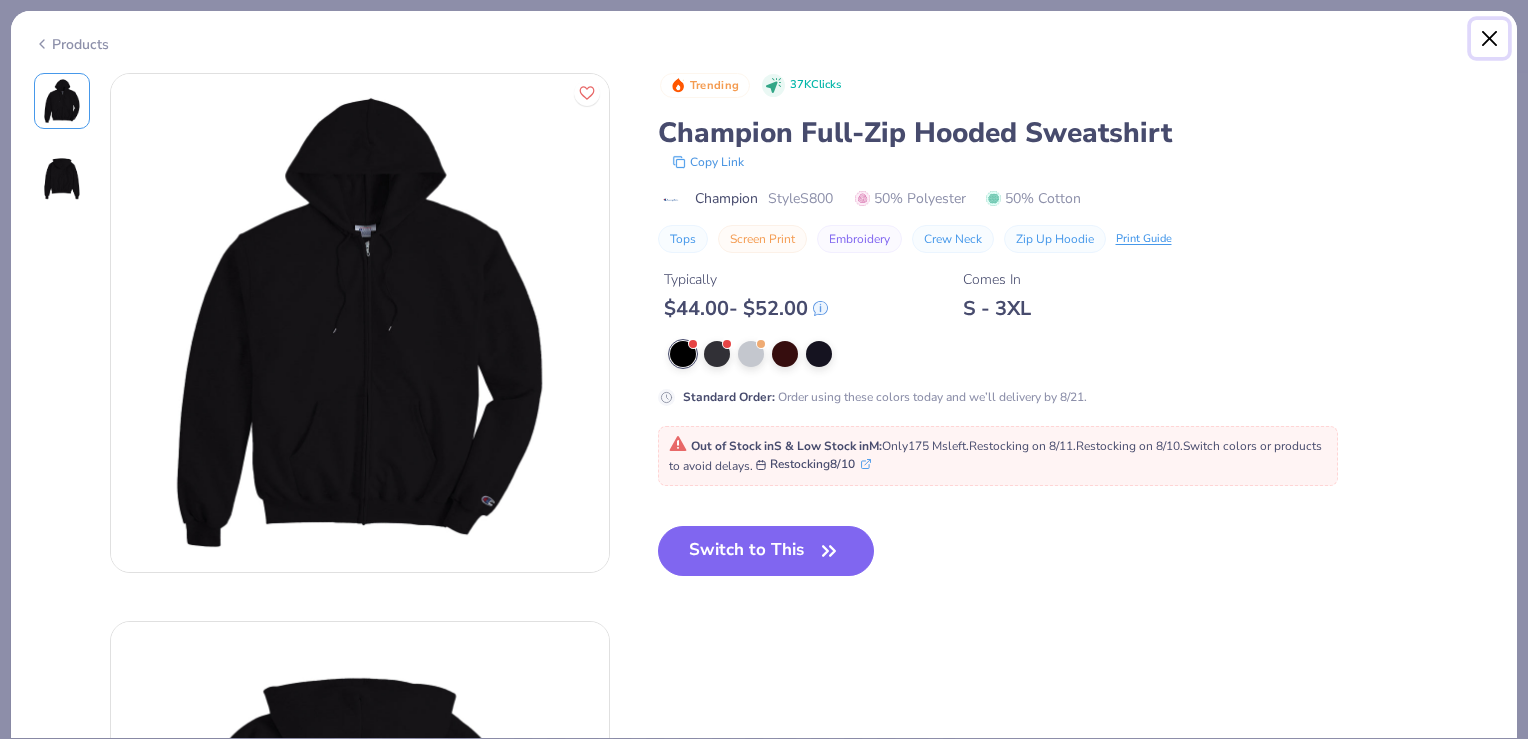 click at bounding box center (1490, 39) 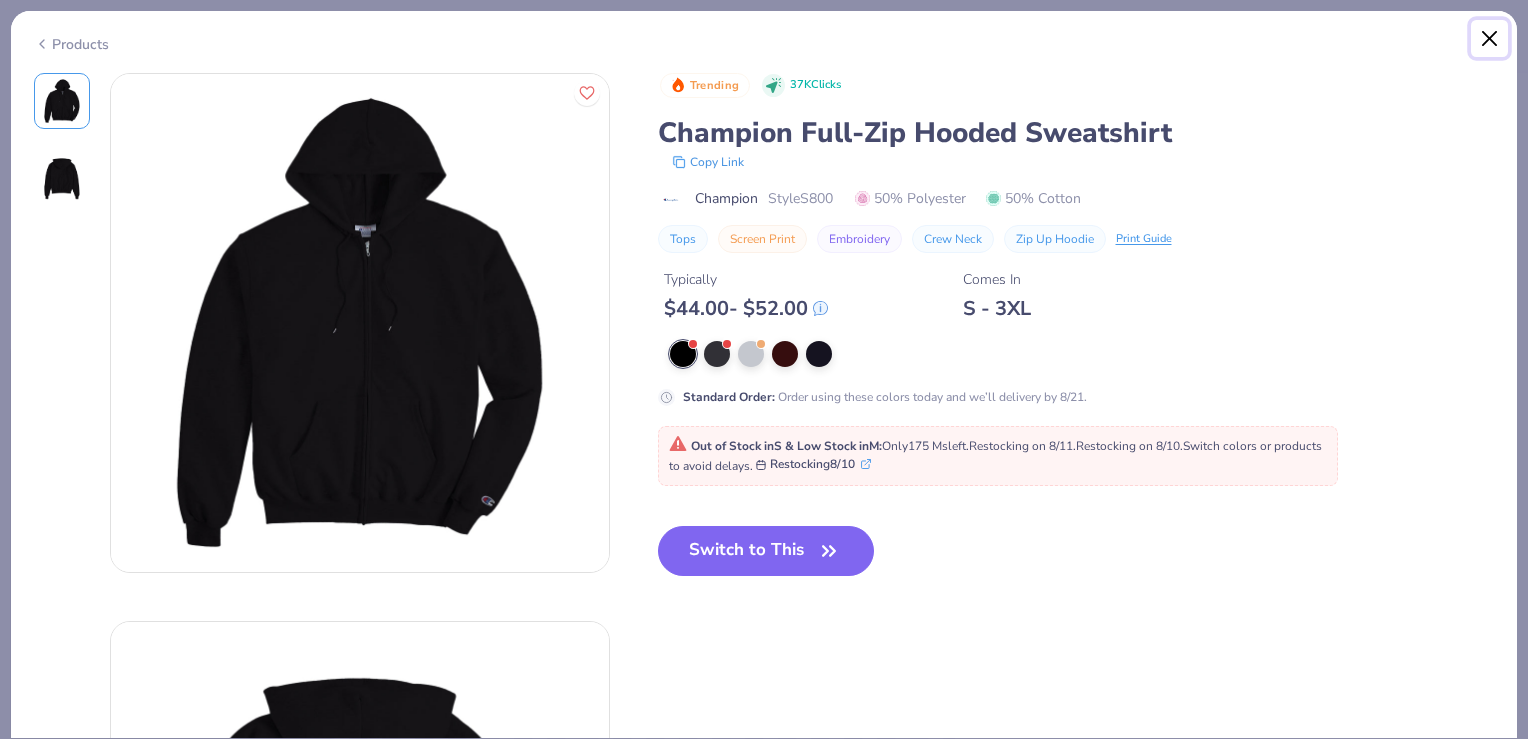 type on "x" 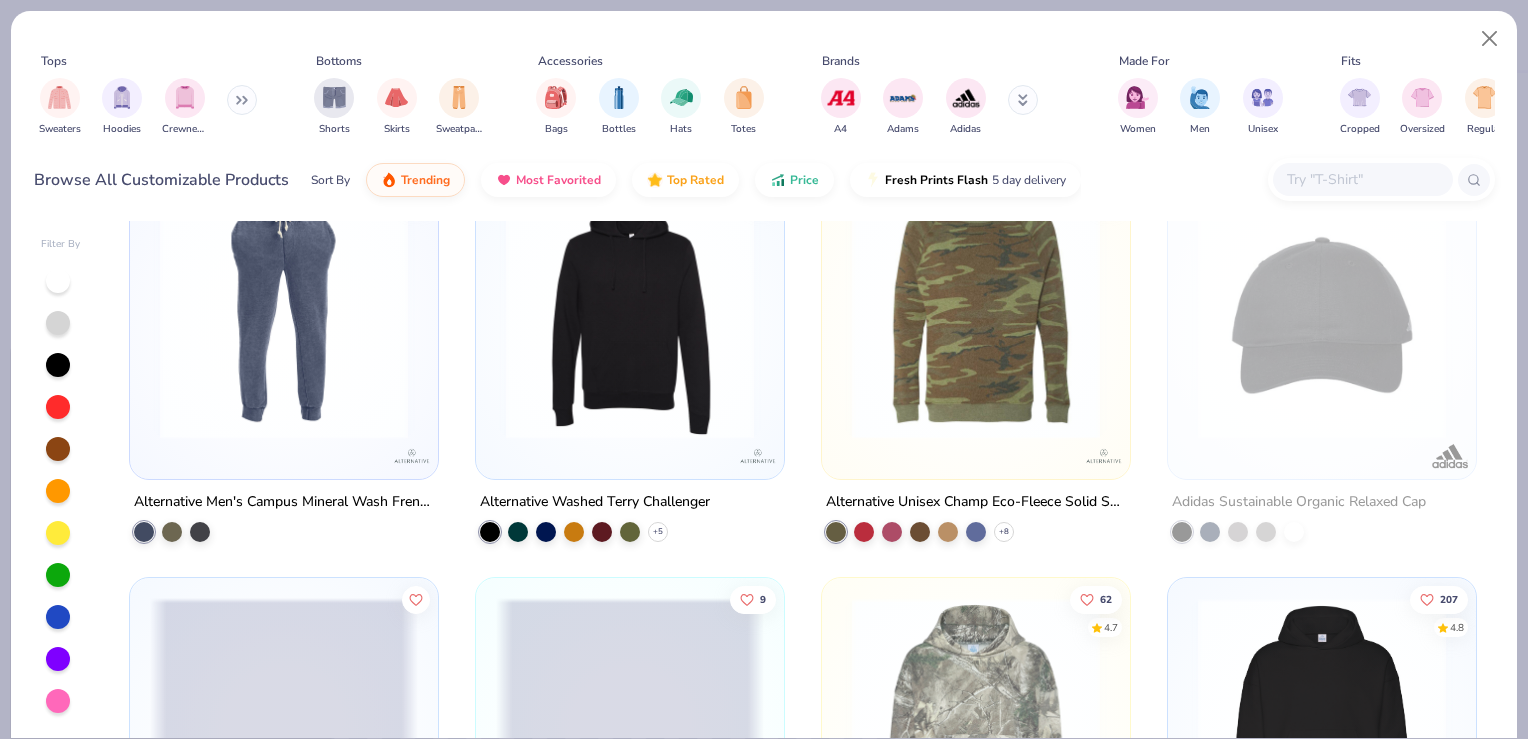 scroll, scrollTop: 5100, scrollLeft: 0, axis: vertical 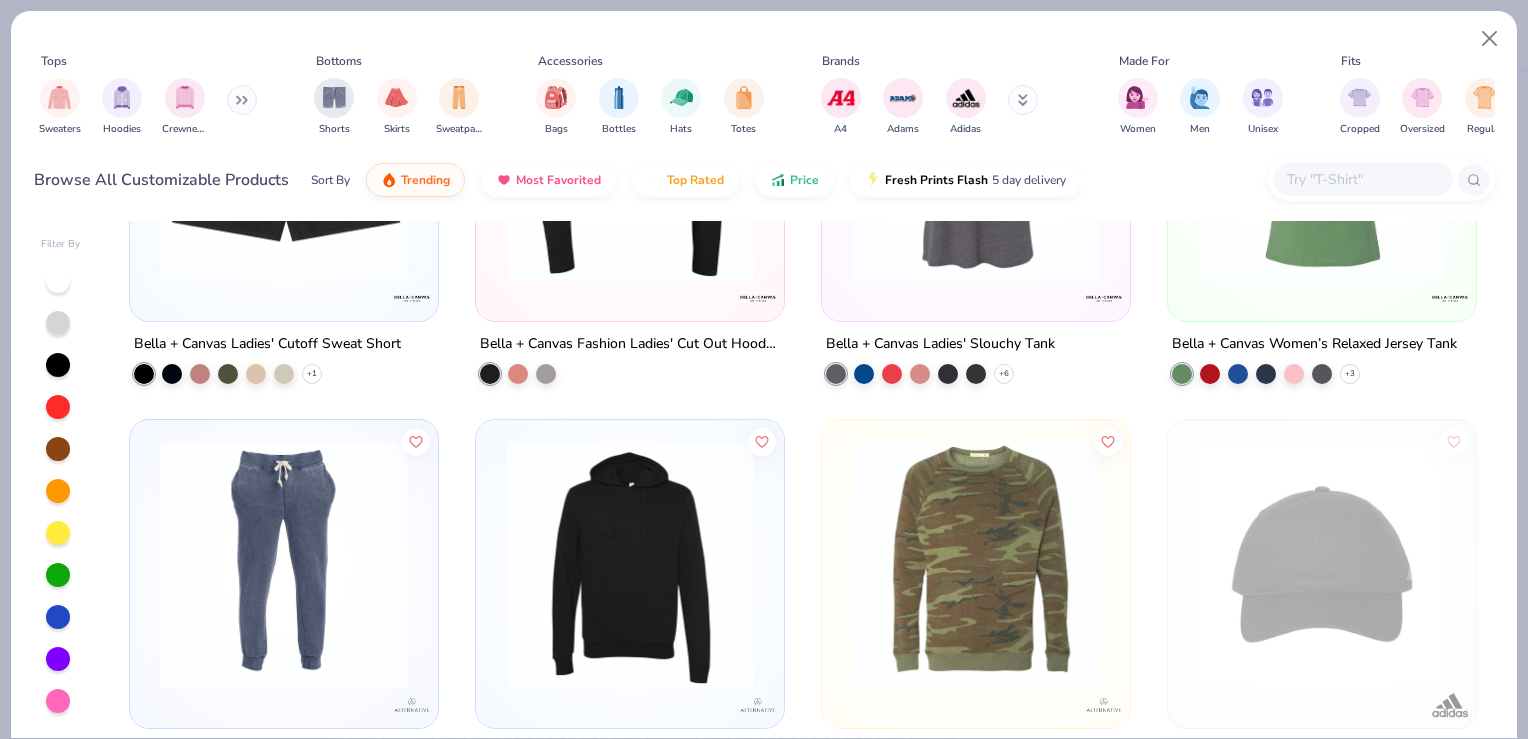 click at bounding box center (1362, 179) 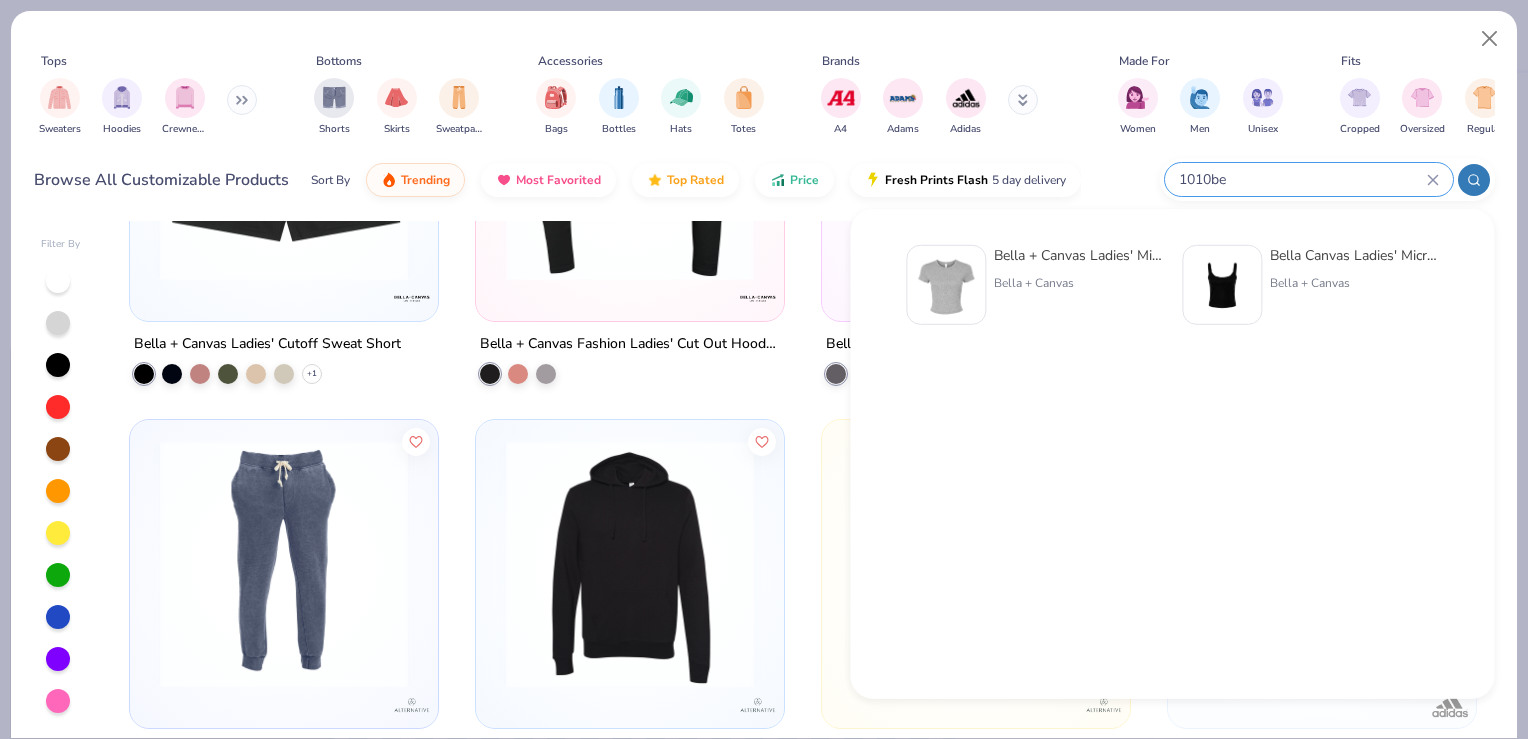 type on "1010be" 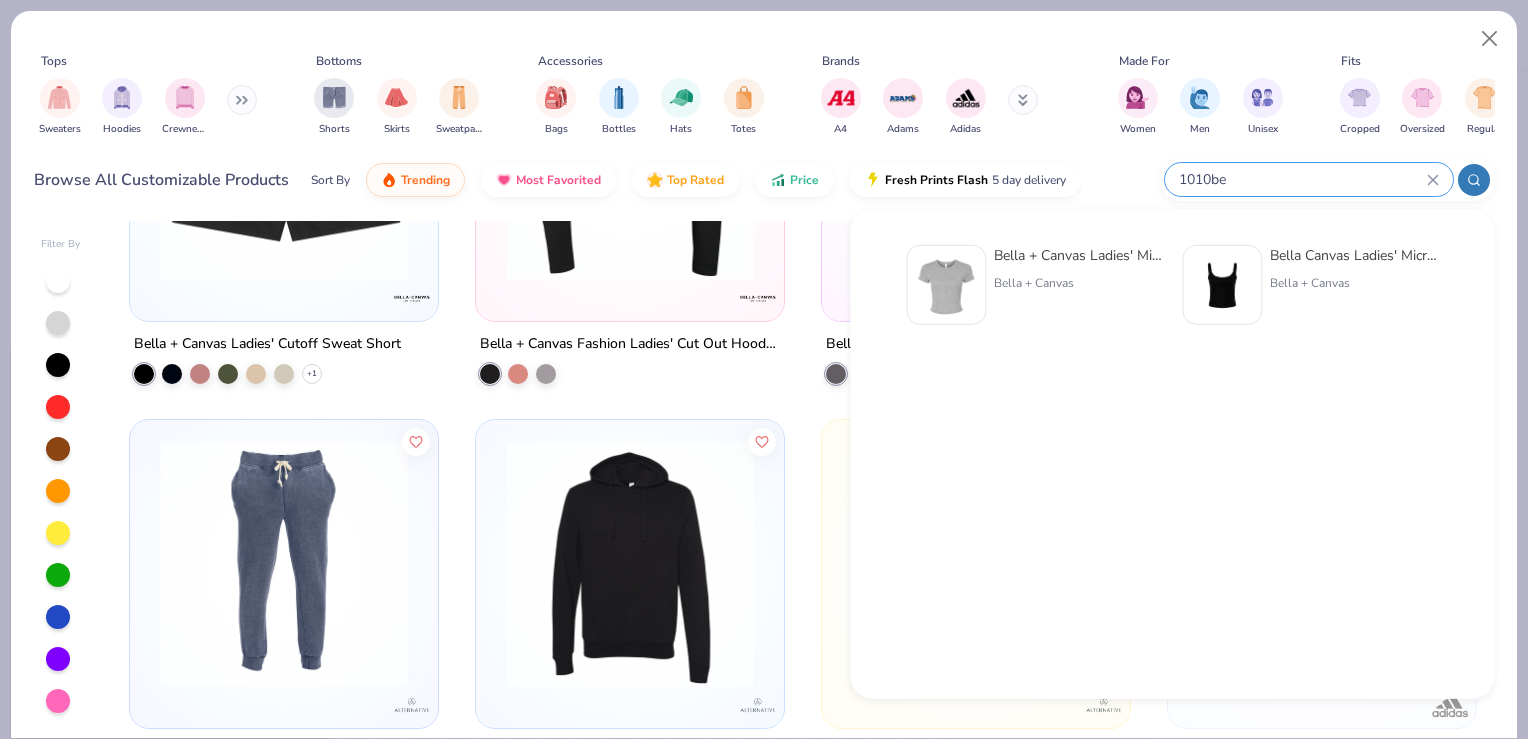 click on "Bella + Canvas Ladies' Micro Ribbed Baby Tee" at bounding box center (1078, 255) 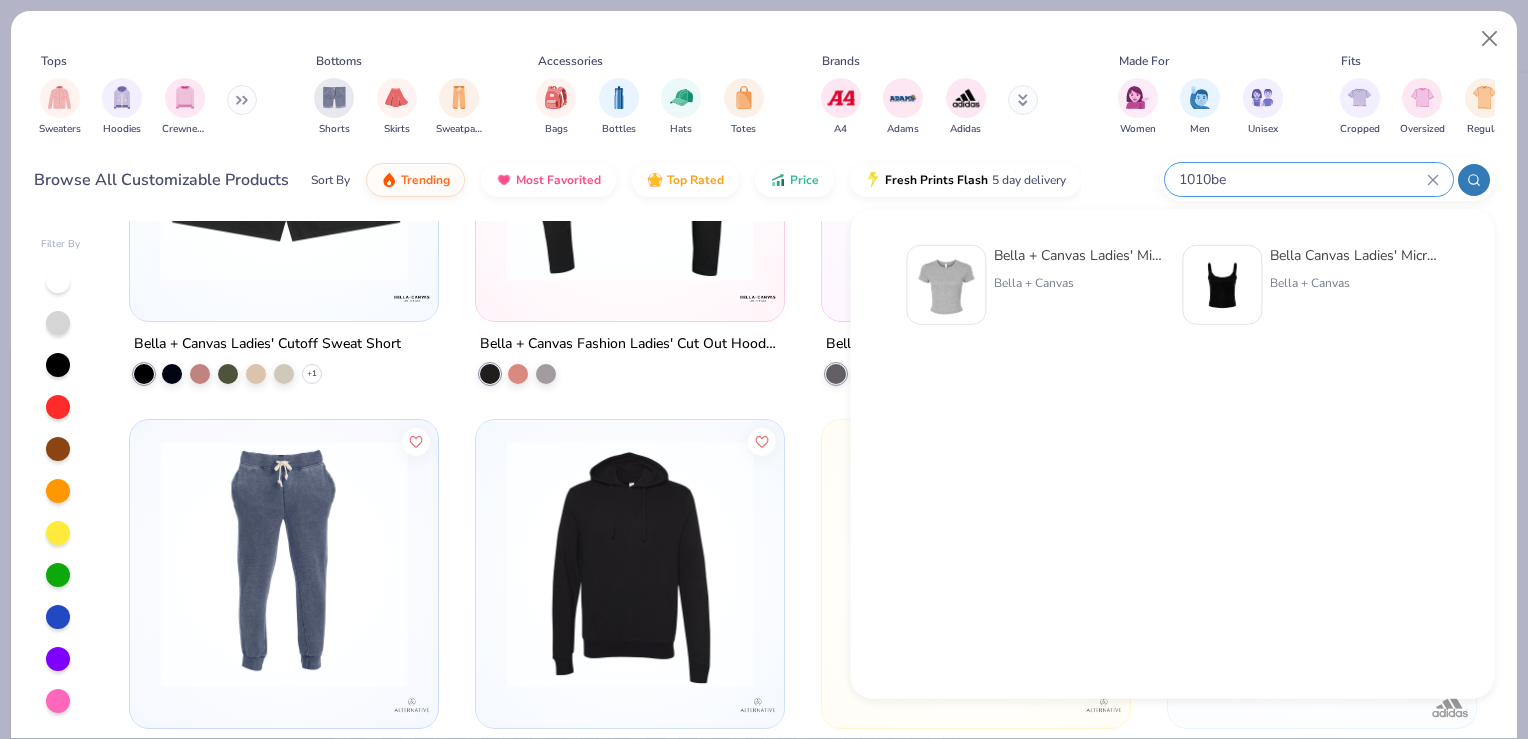 type 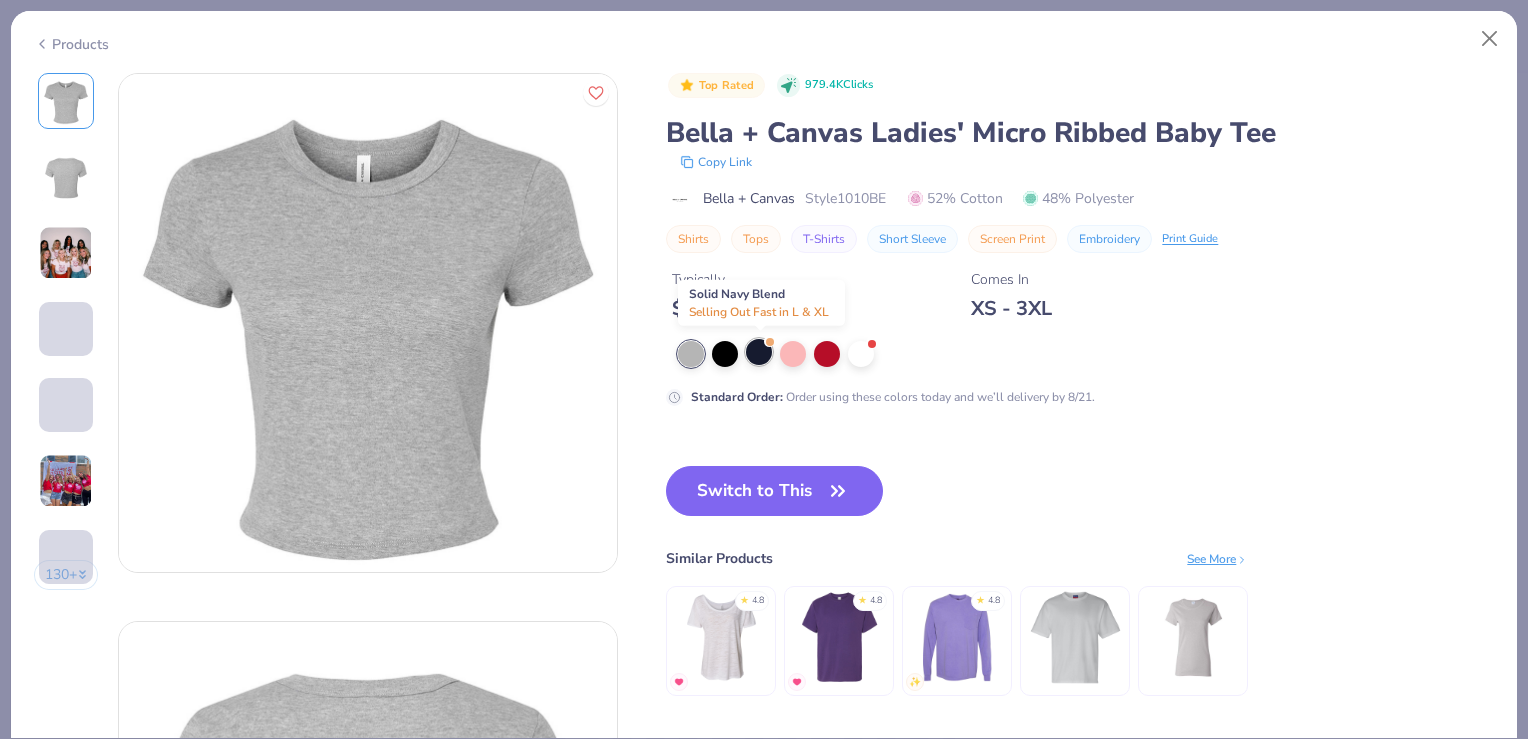 click at bounding box center (759, 352) 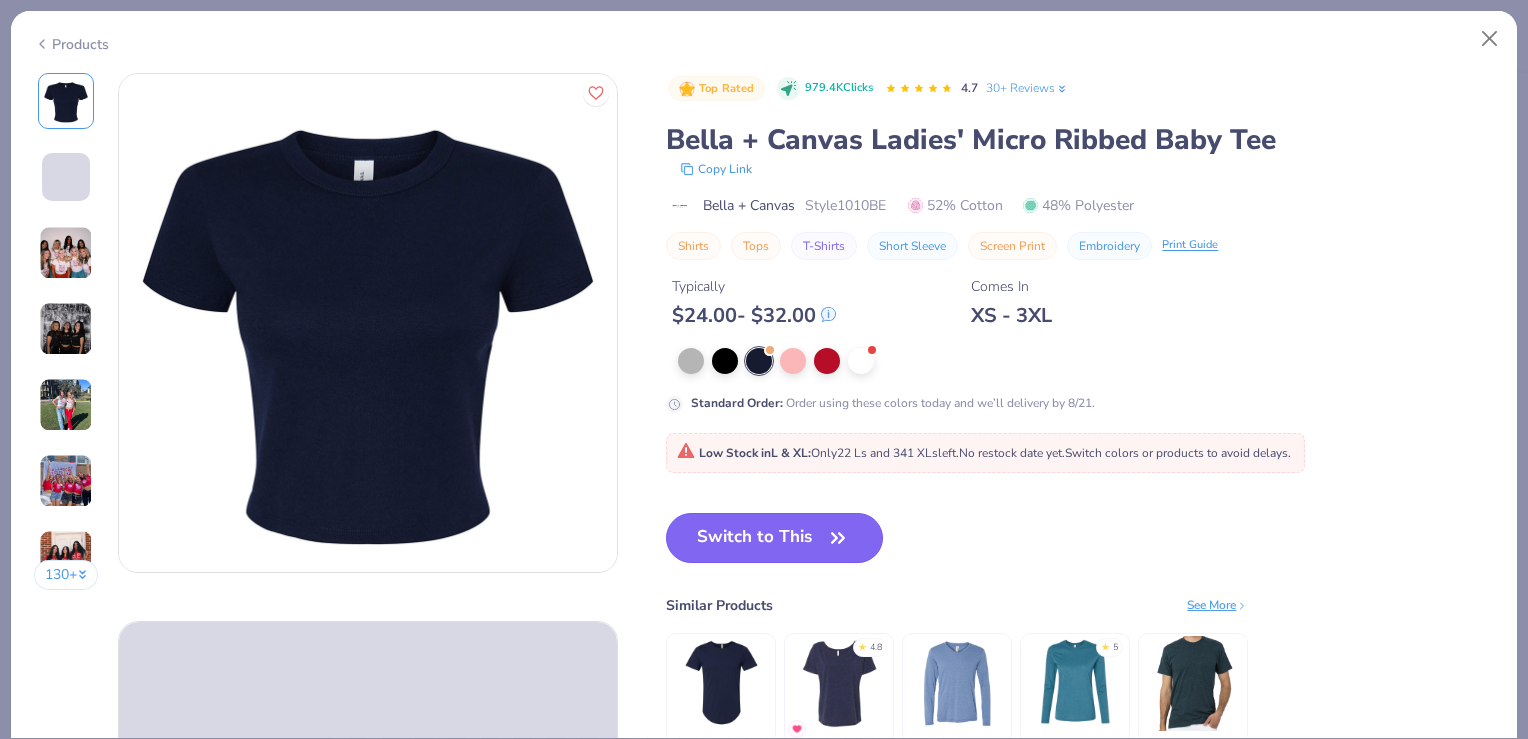 click on "Switch to This" at bounding box center (774, 538) 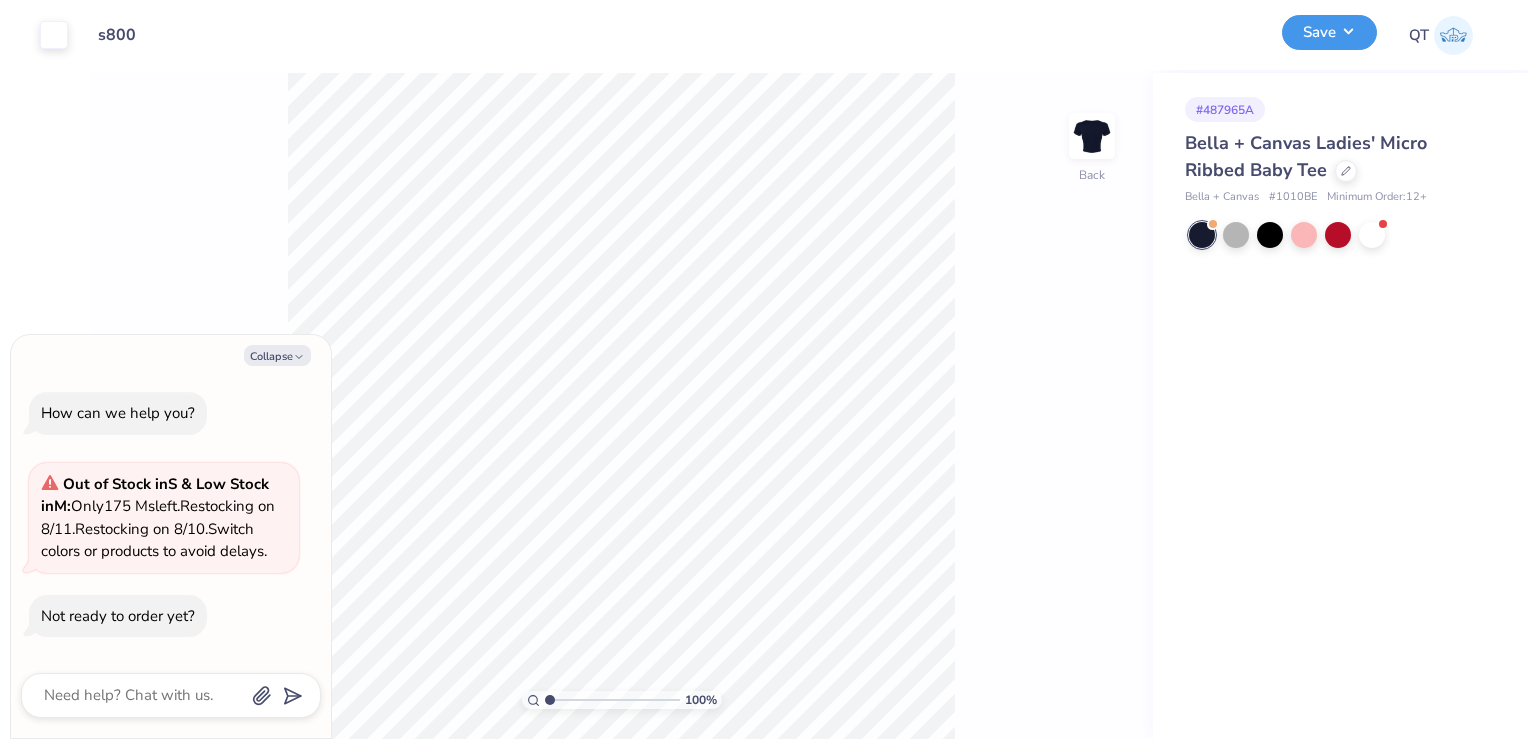 click on "Save" at bounding box center (1329, 32) 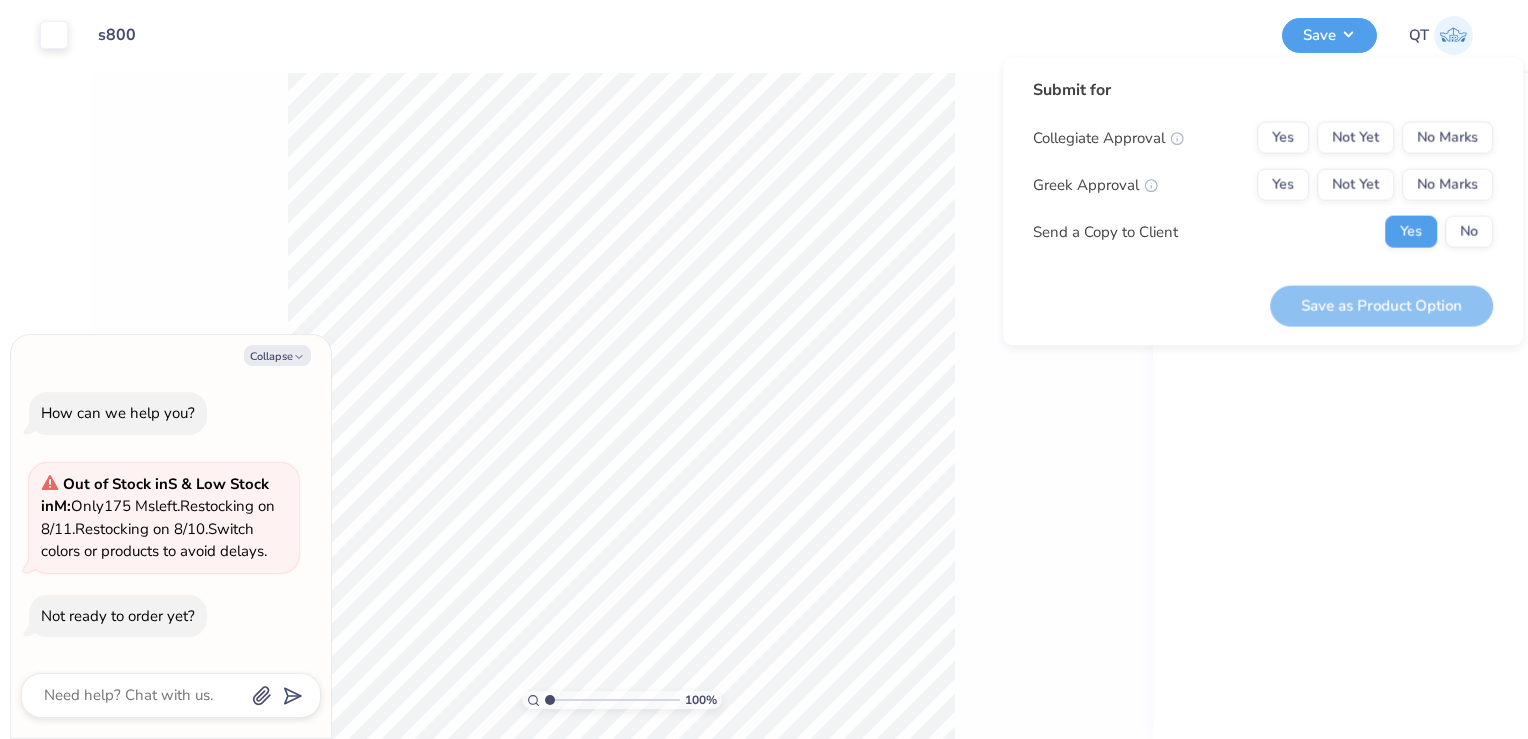 click on "Submit for Collegiate Approval Yes Not Yet No Marks Greek Approval Yes Not Yet No Marks Send a Copy to Client Yes No" at bounding box center [1263, 170] 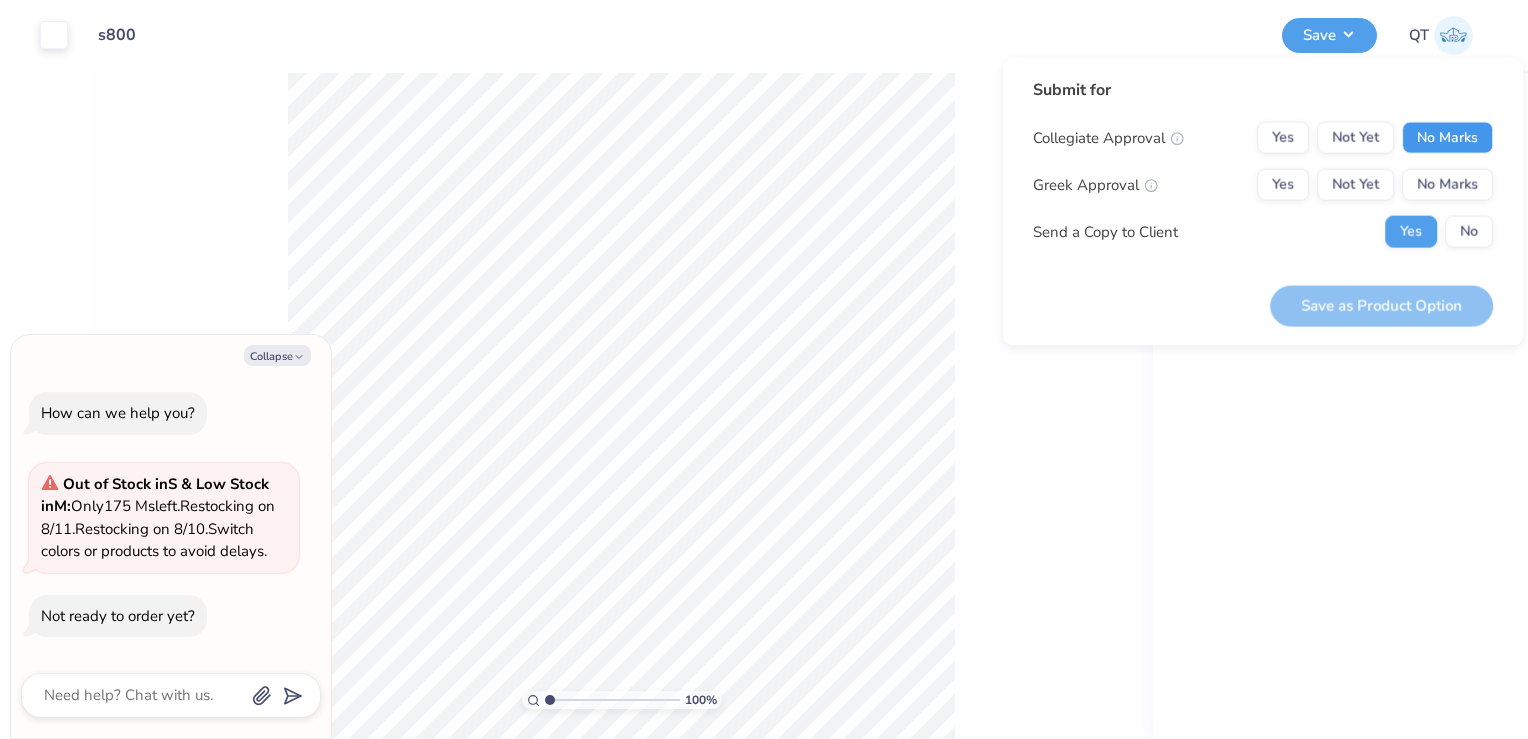 click on "No Marks" at bounding box center (1447, 138) 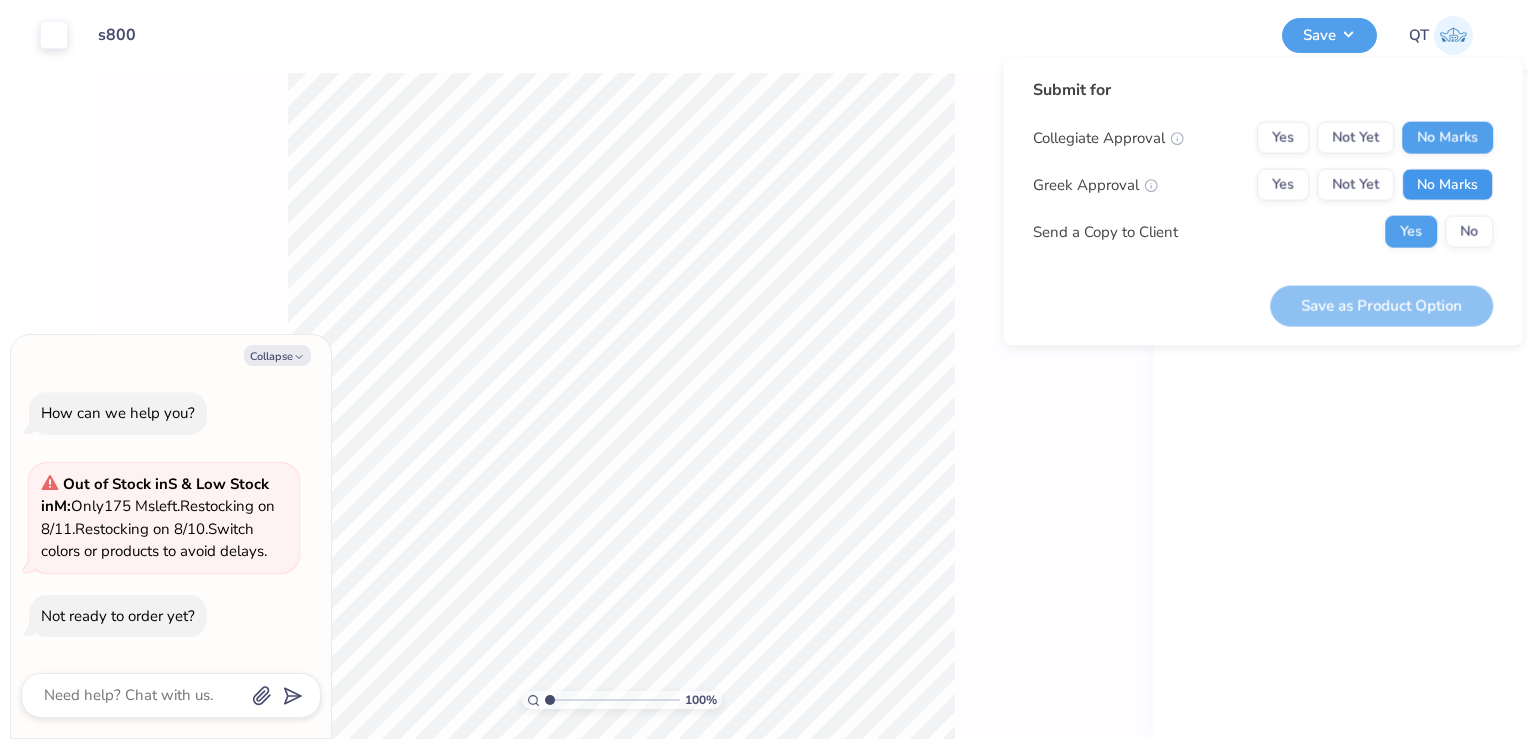 click on "No Marks" at bounding box center (1447, 185) 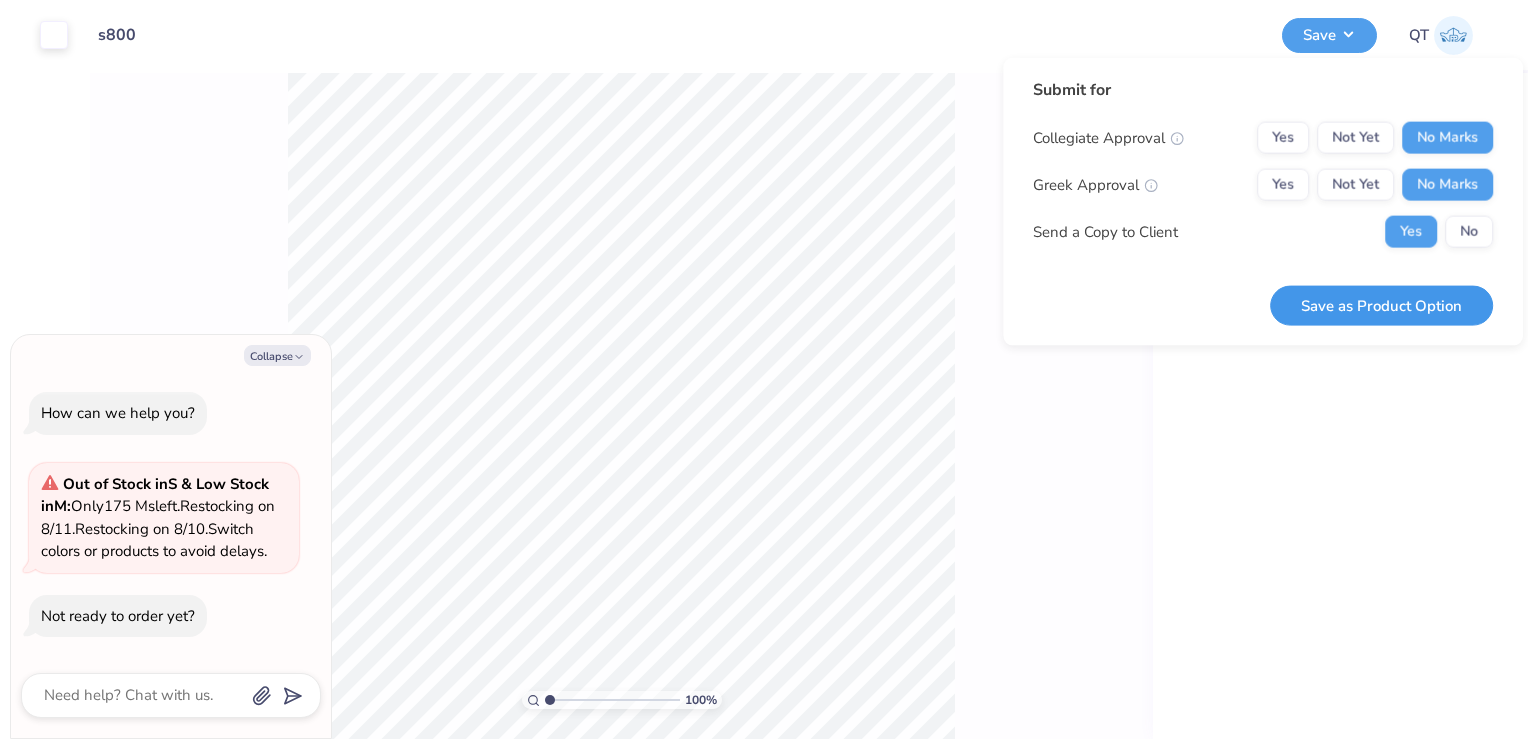 click on "Save as Product Option" at bounding box center (1381, 305) 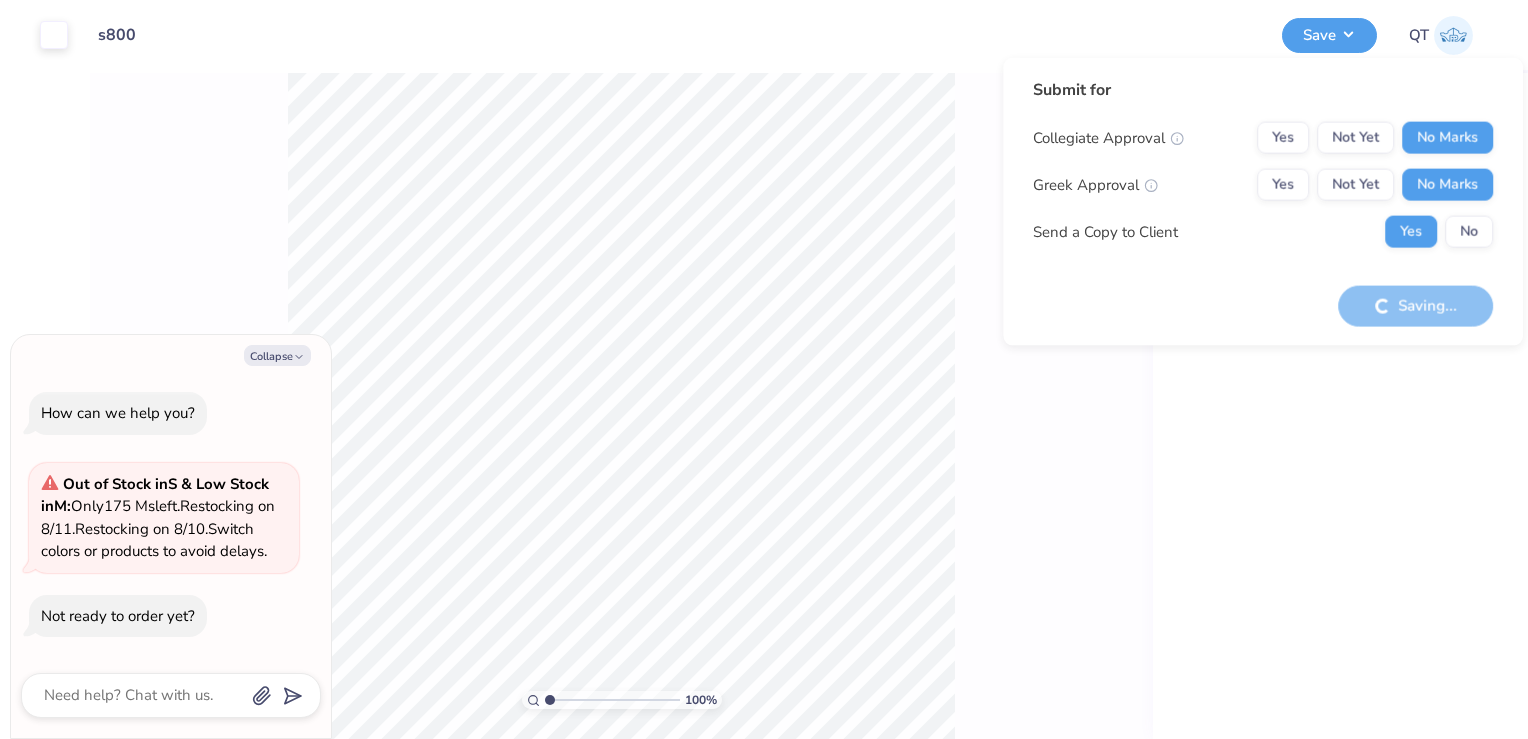 type on "x" 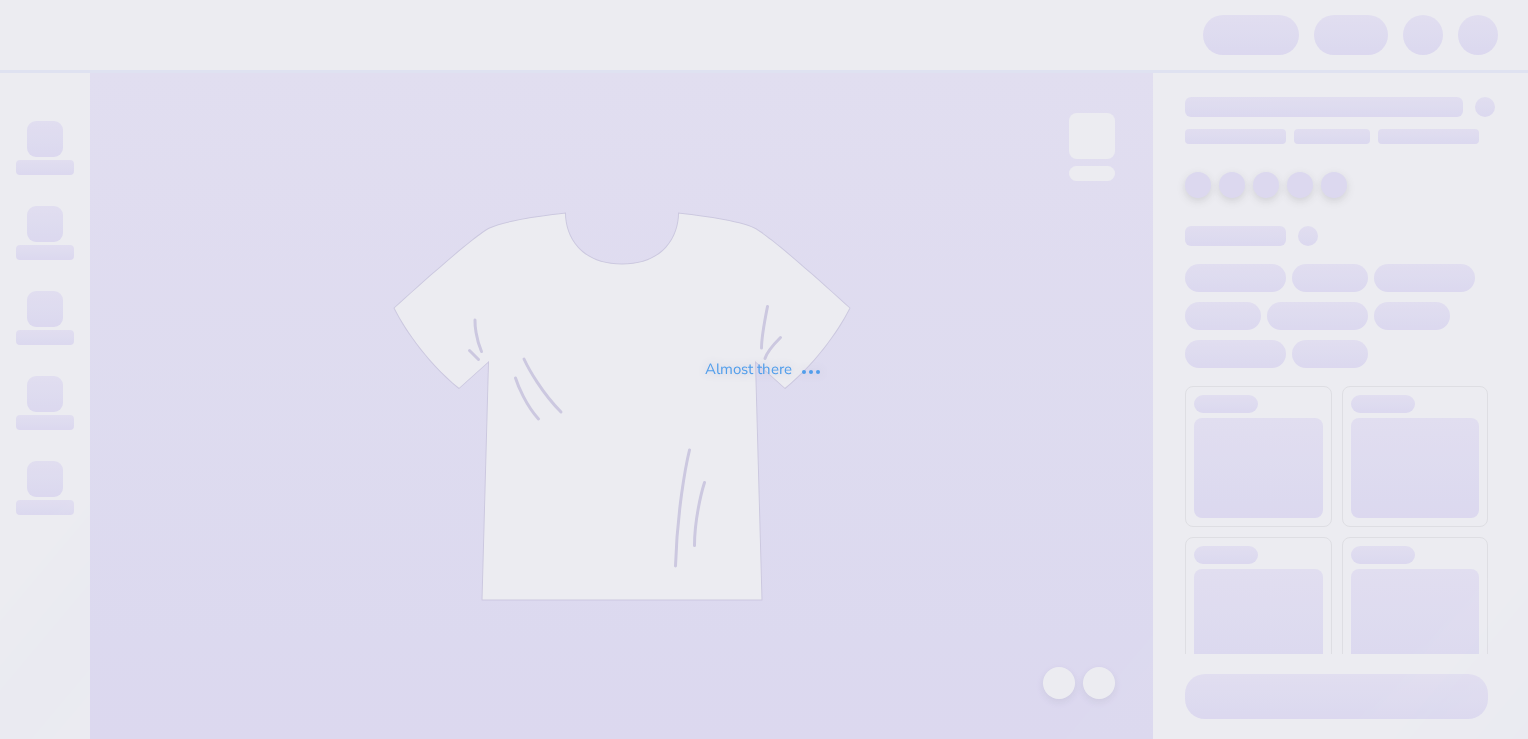 scroll, scrollTop: 0, scrollLeft: 0, axis: both 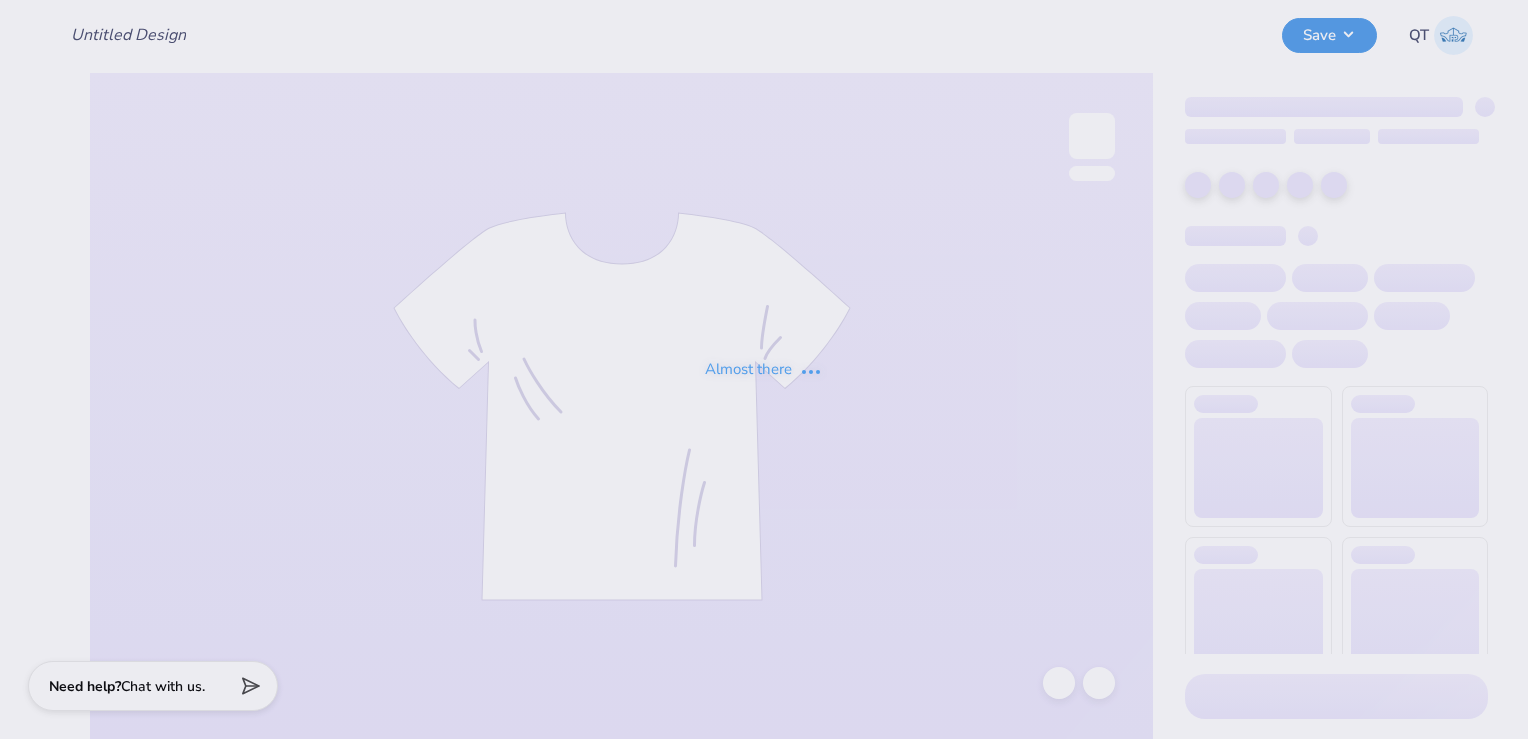 type on "s800" 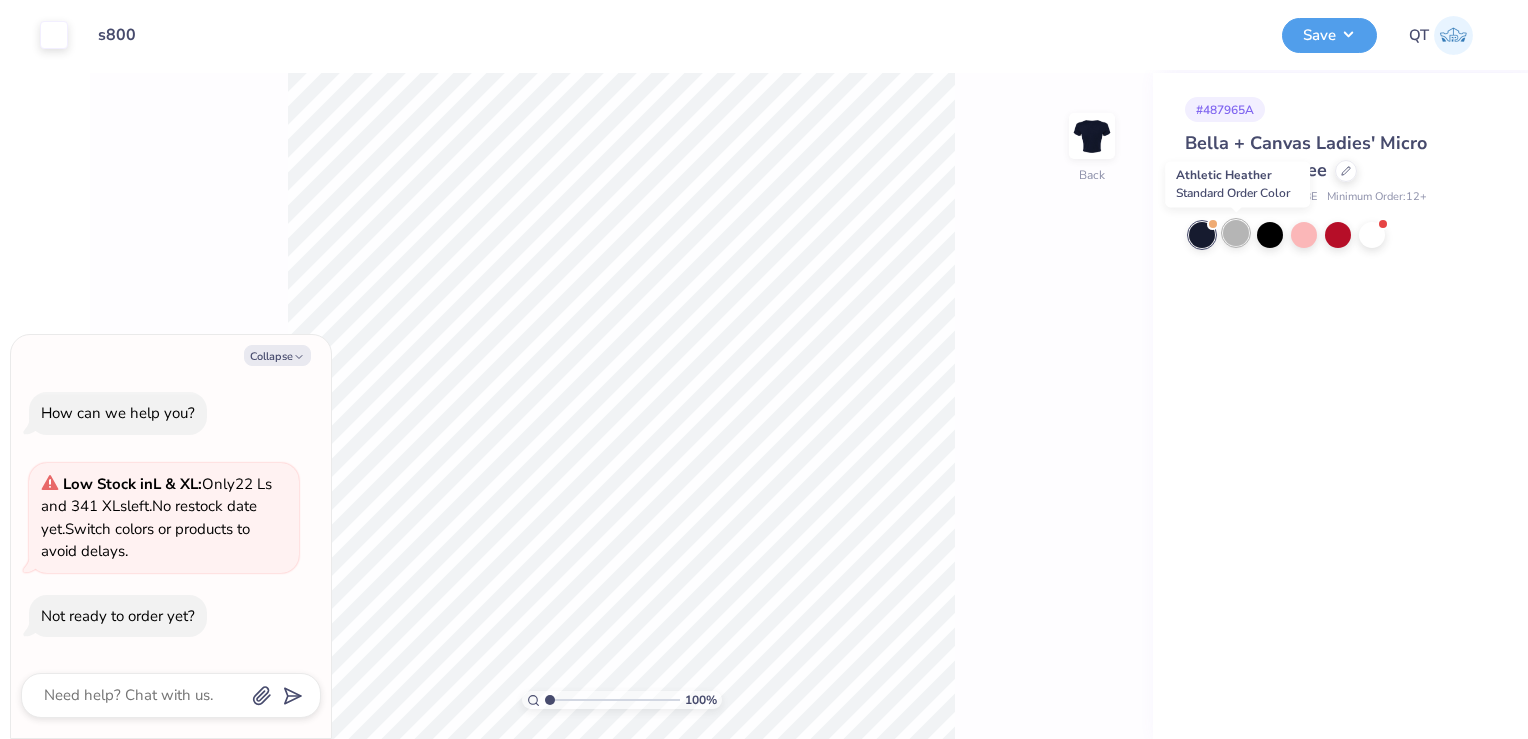 click at bounding box center (1236, 233) 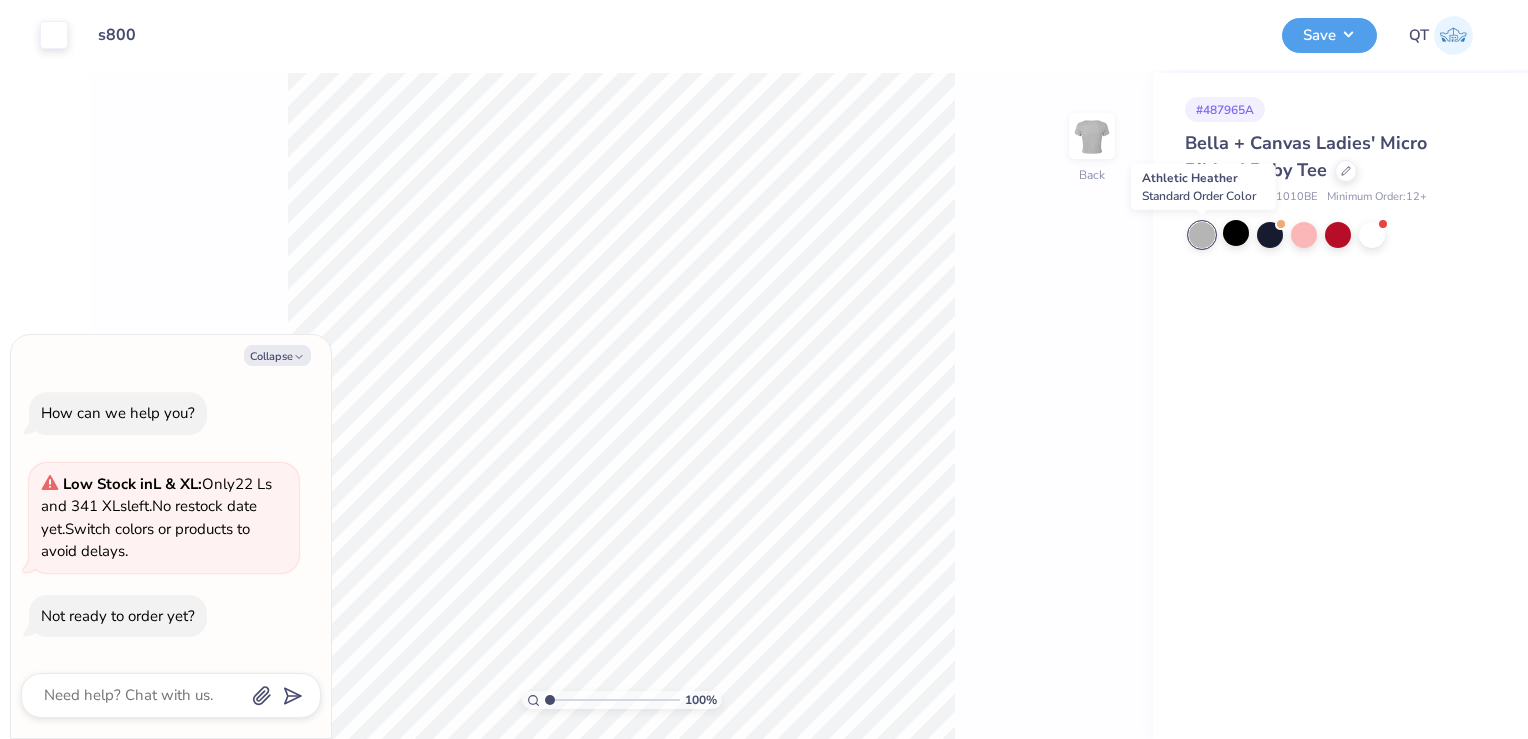 click at bounding box center (1202, 235) 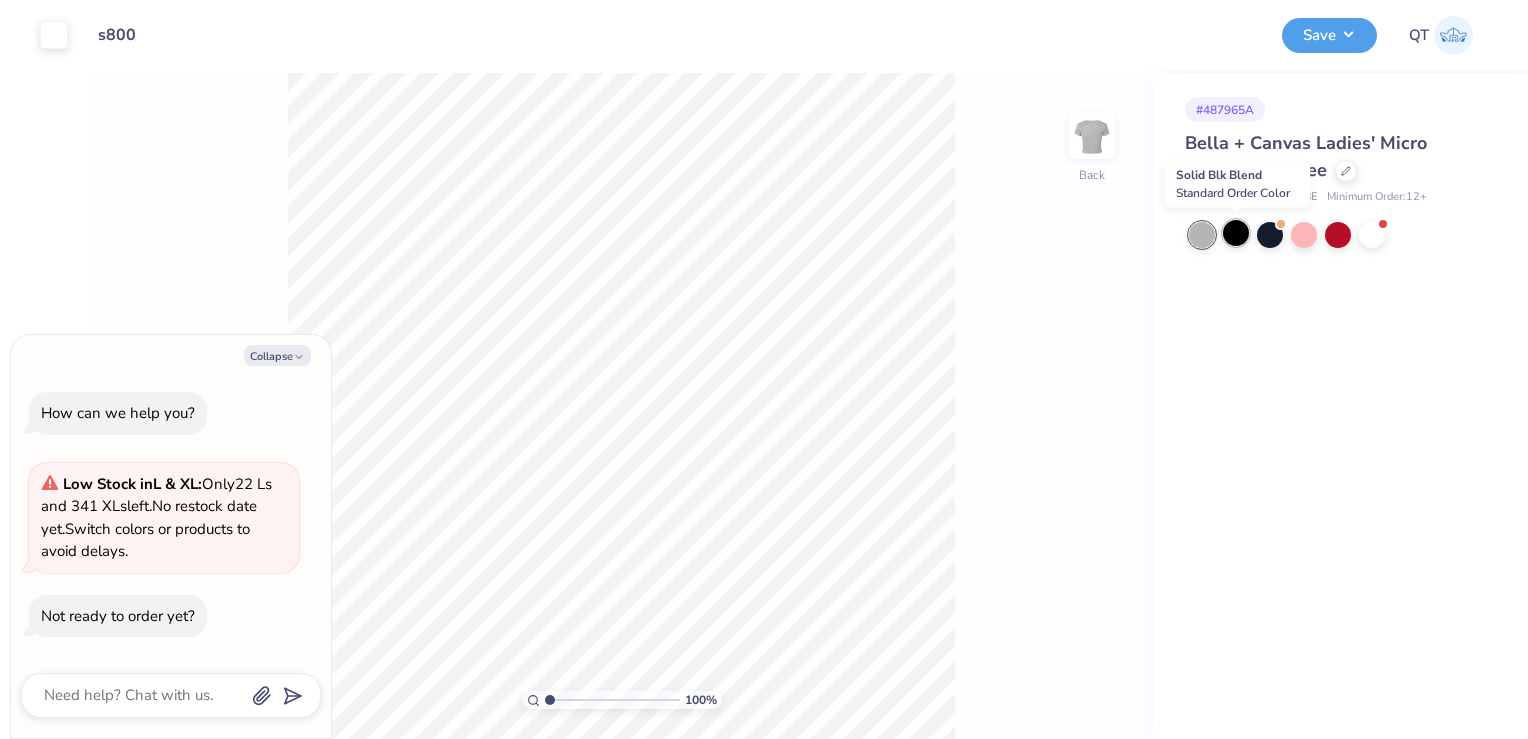 click at bounding box center [1236, 233] 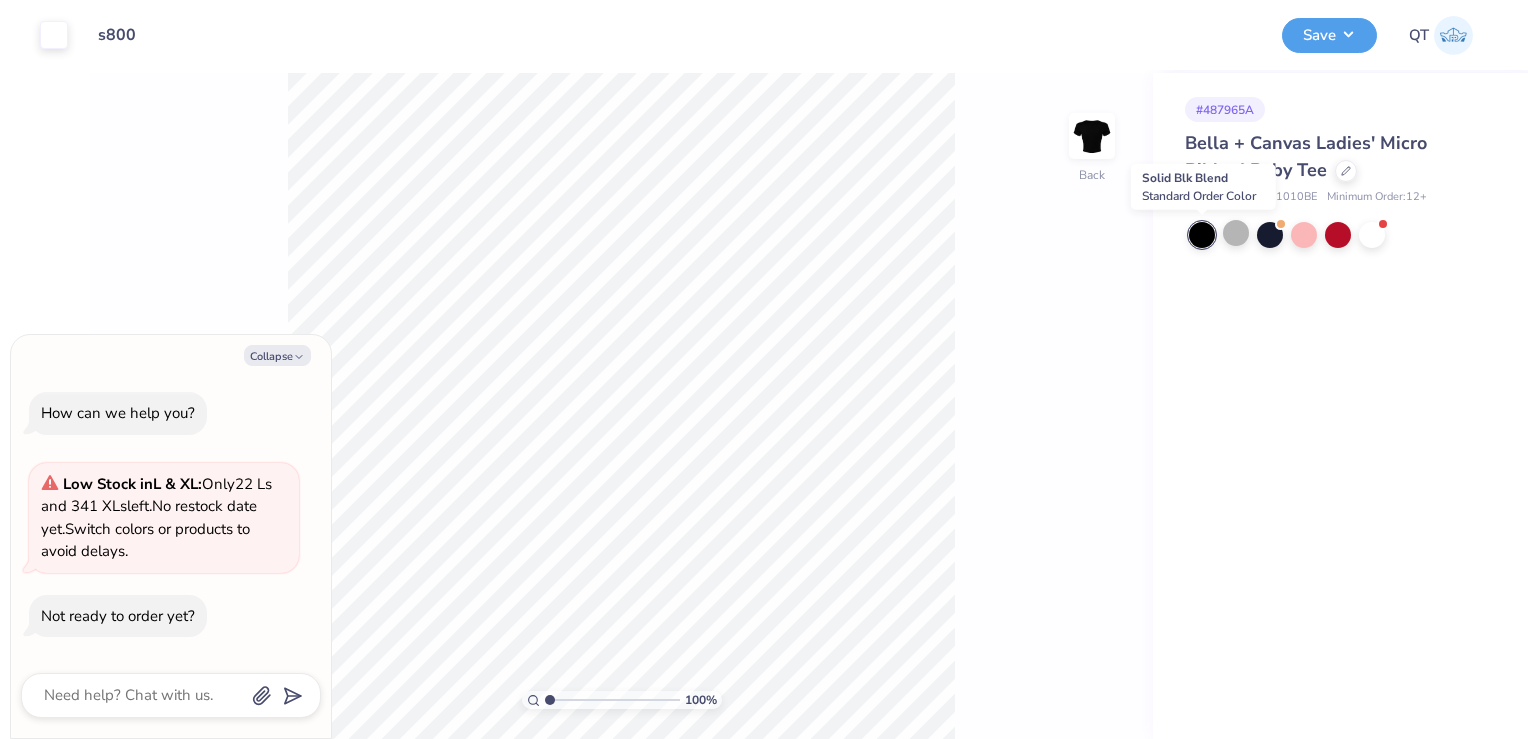 click at bounding box center [1202, 235] 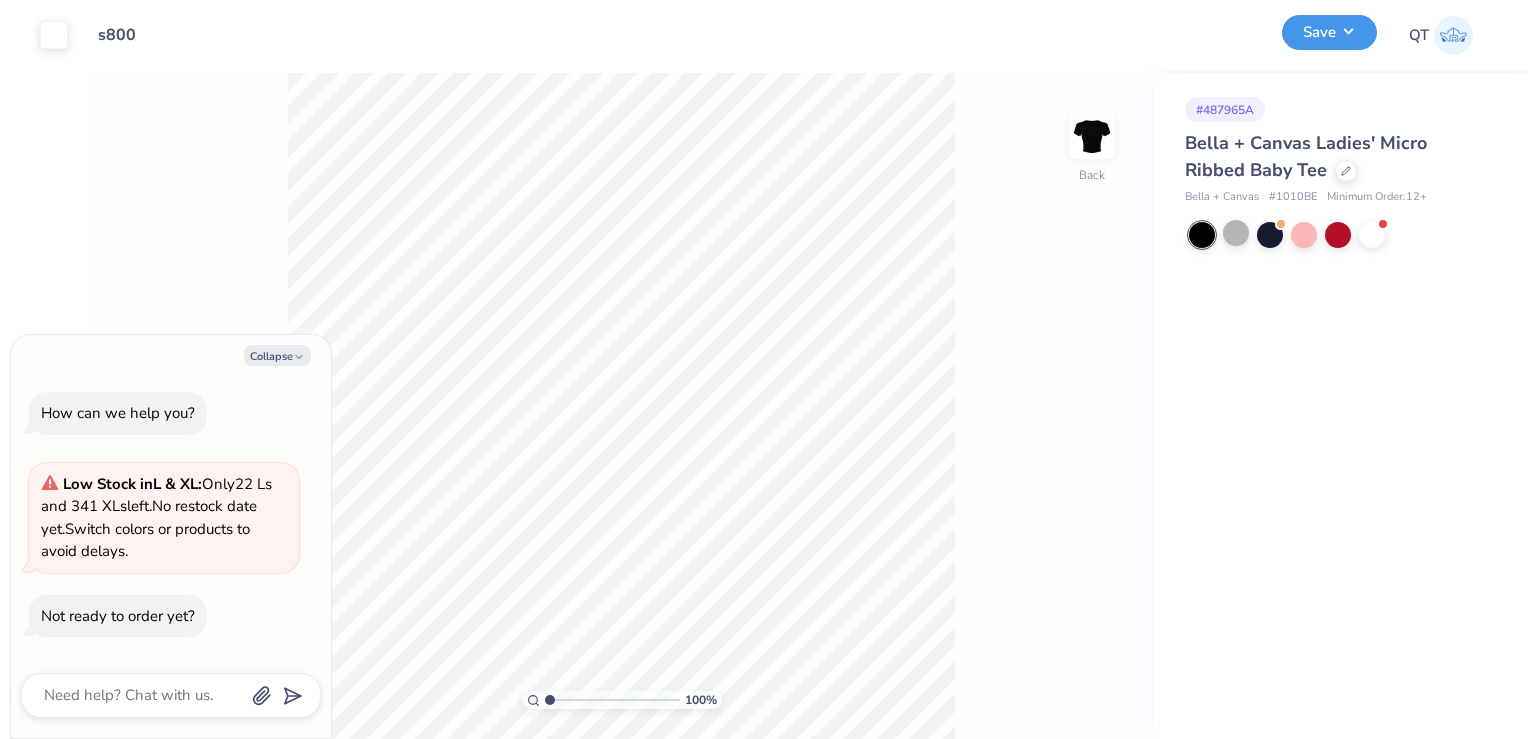 click on "Save" at bounding box center (1329, 32) 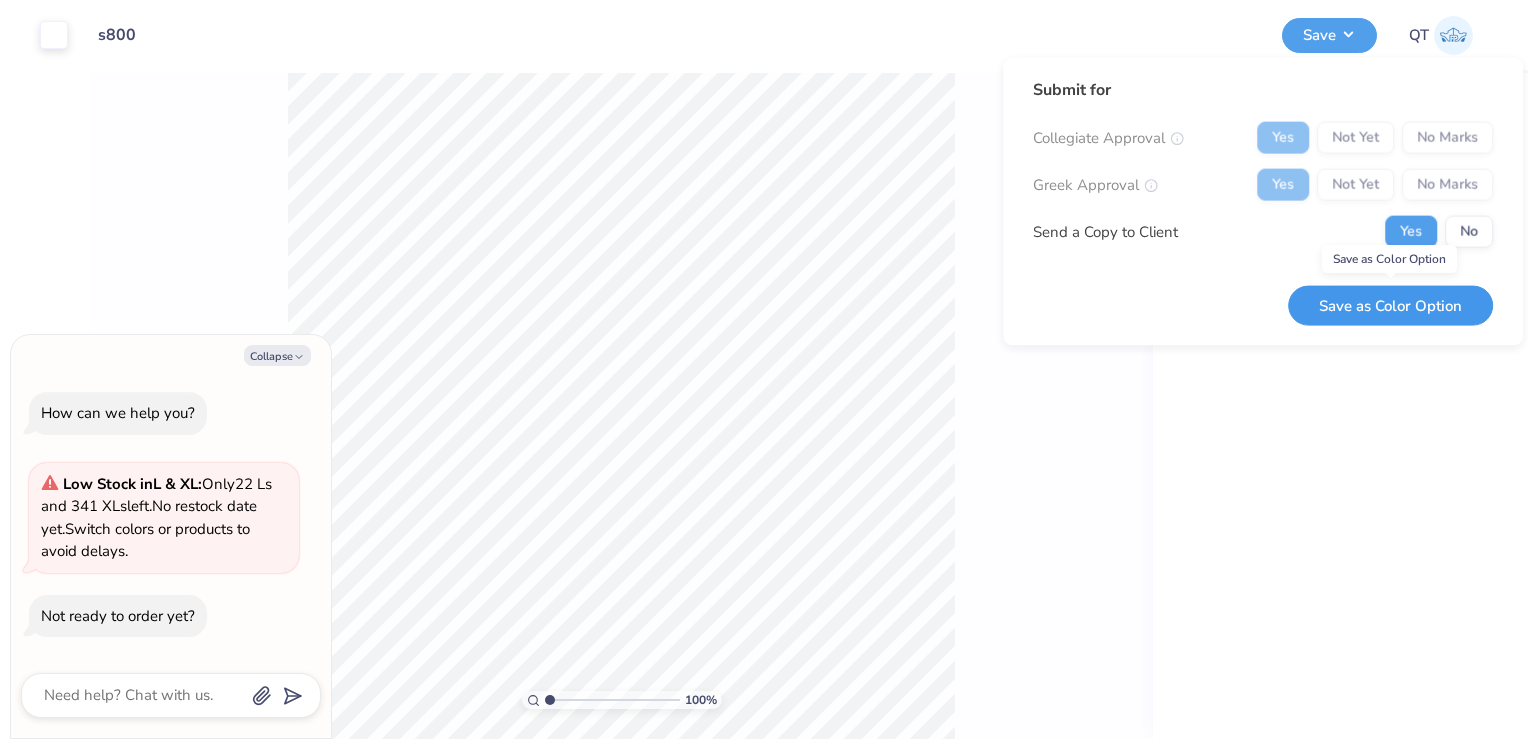 click on "Save as Color Option" at bounding box center (1390, 305) 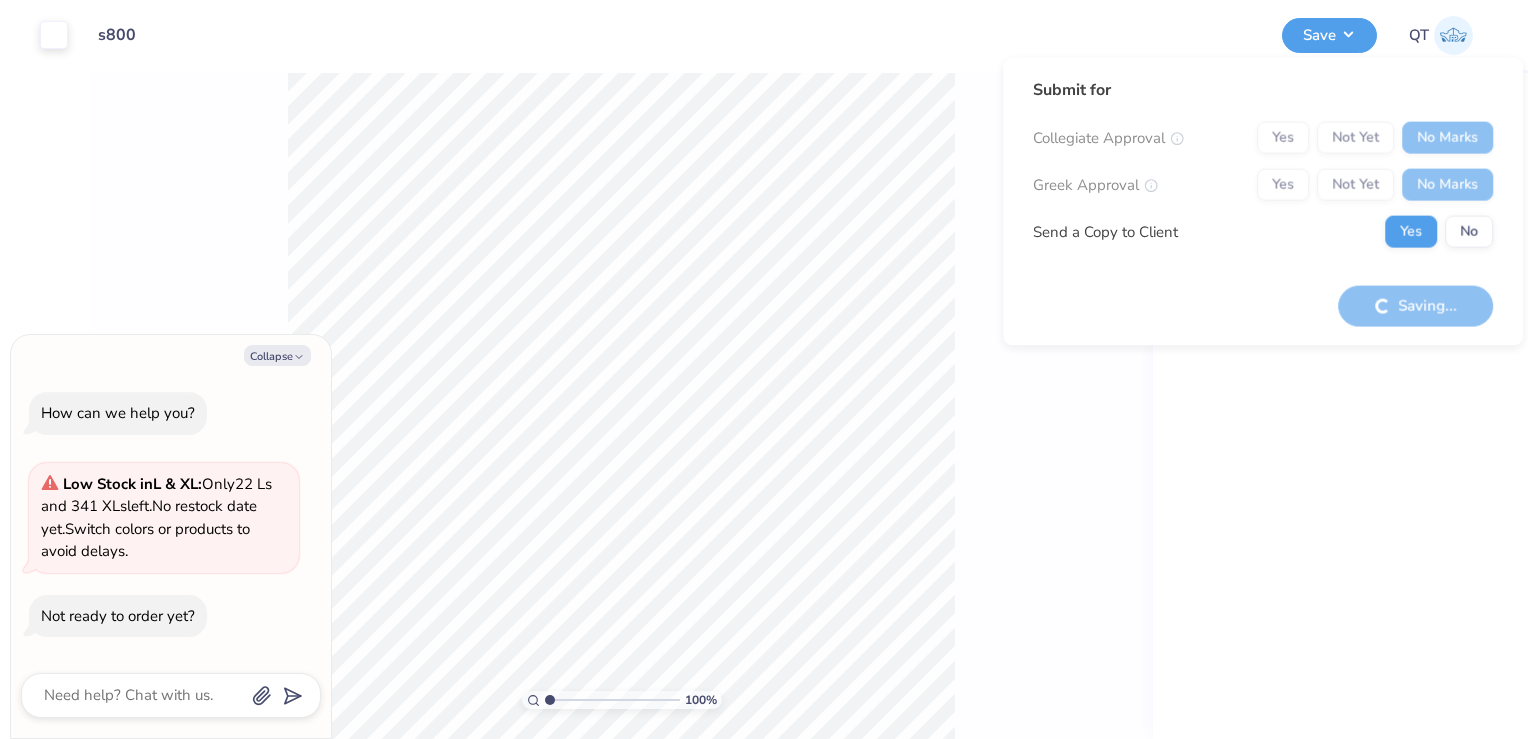 type on "x" 